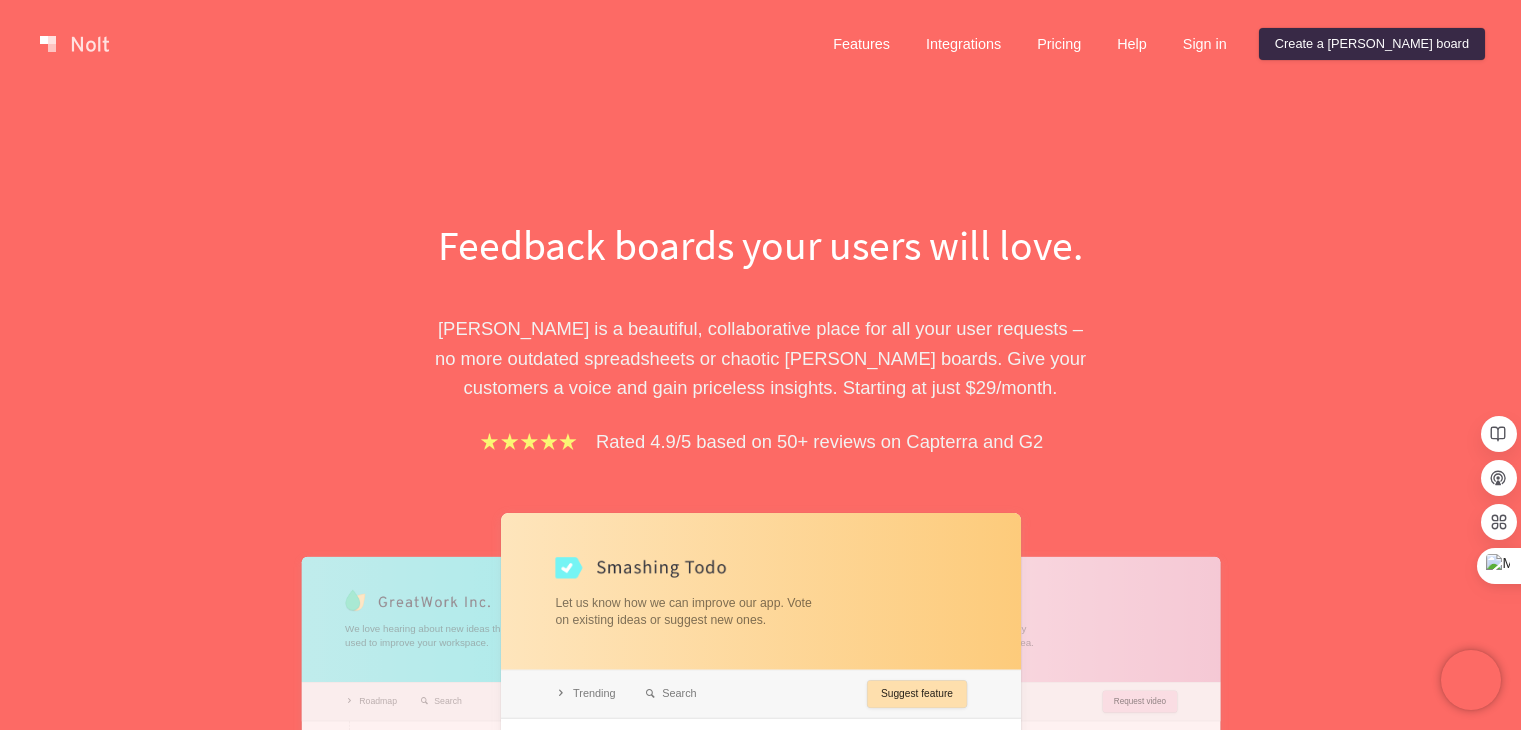 scroll, scrollTop: 0, scrollLeft: 0, axis: both 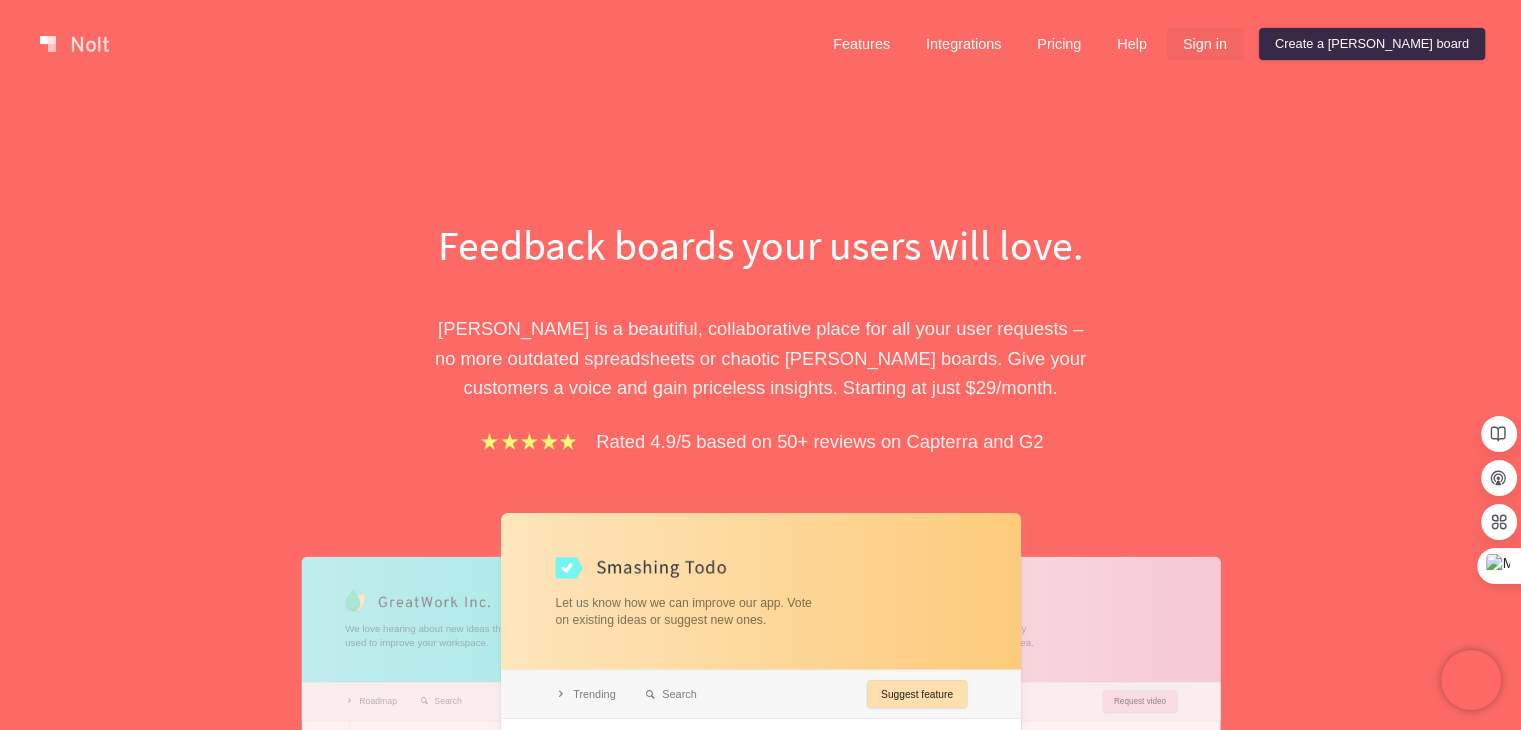 click on "Sign in" at bounding box center [1205, 44] 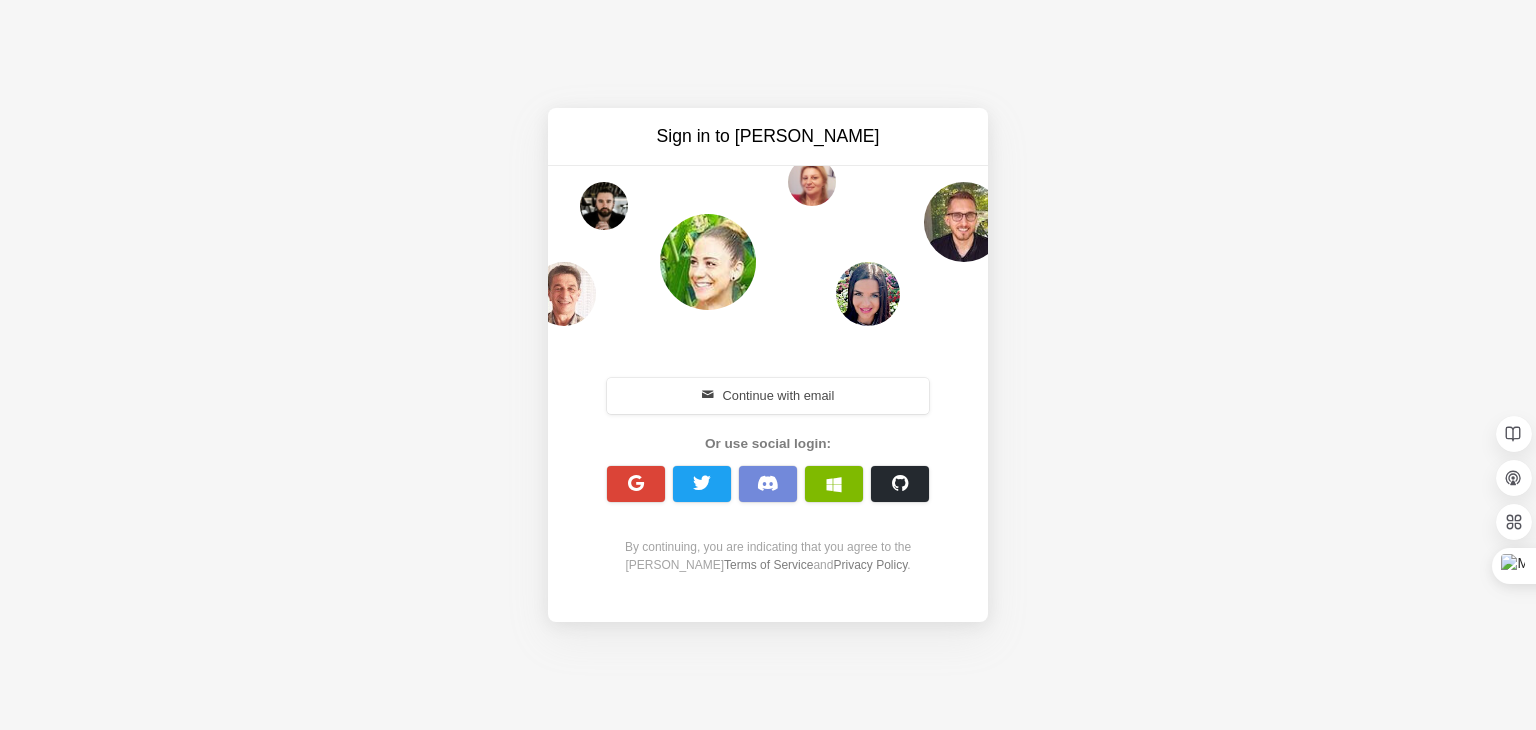 click on "Sign in to [PERSON_NAME] Continue with email Or use social login: By continuing, you are indicating that you agree to the [PERSON_NAME]  Terms of Service  and  Privacy Policy ." at bounding box center [768, 365] 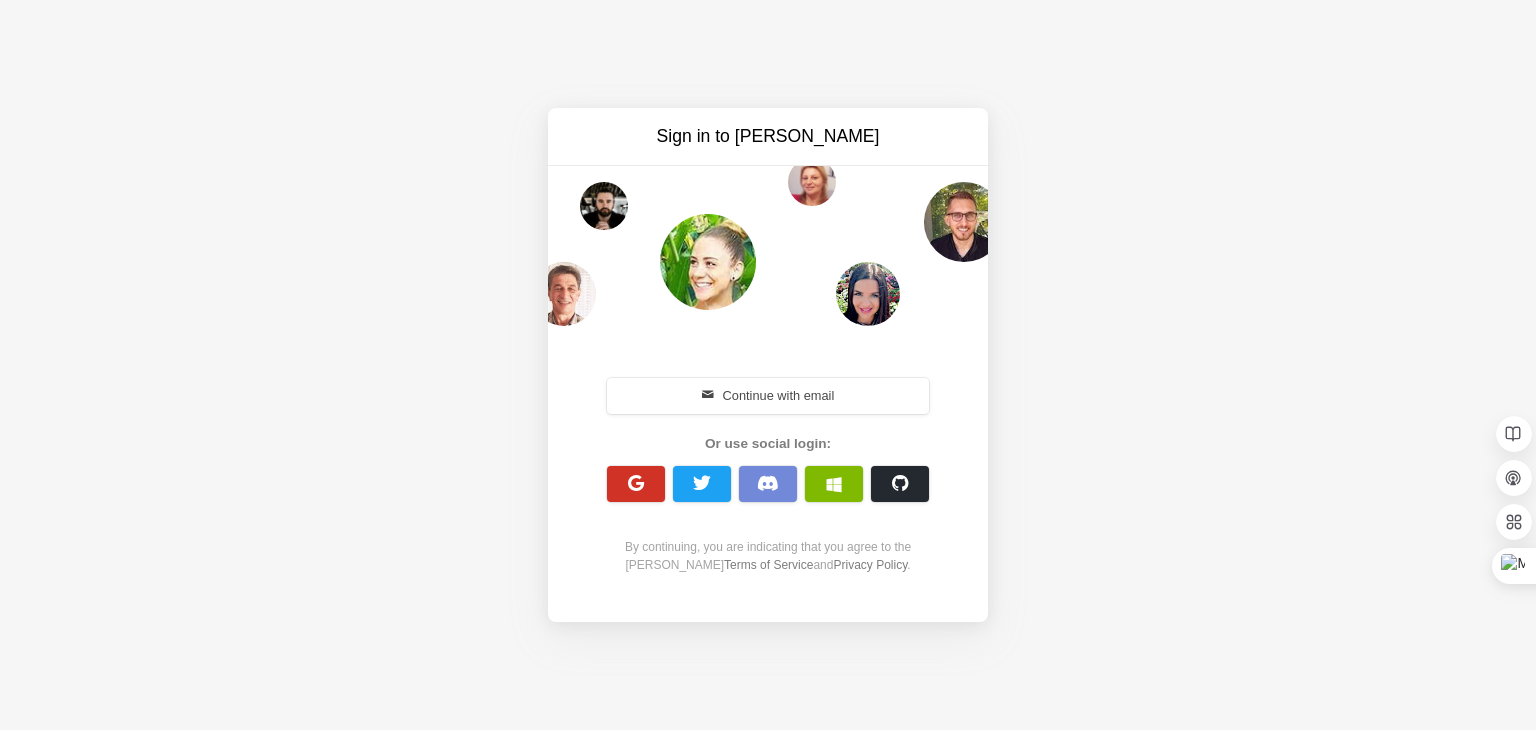 click at bounding box center [636, 483] 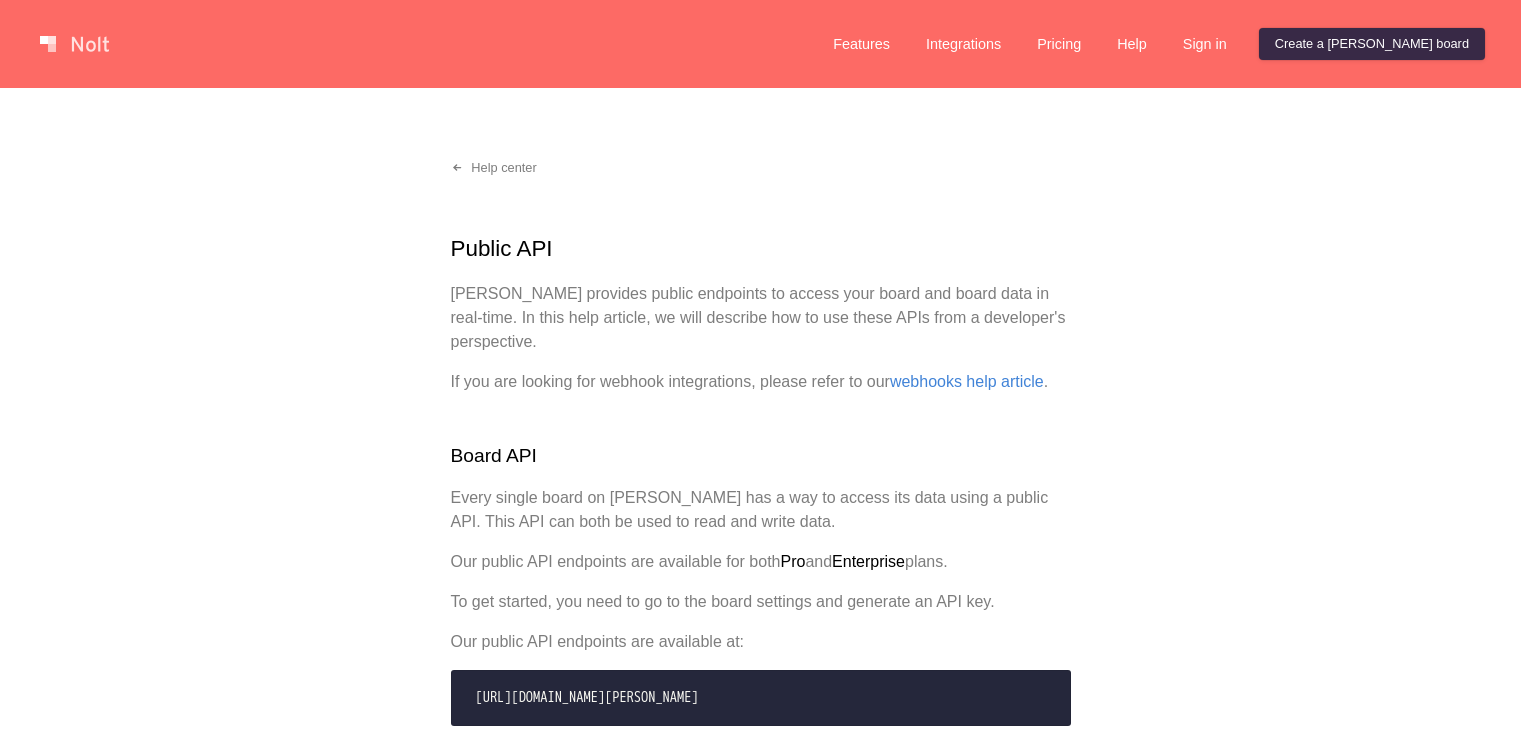 scroll, scrollTop: 0, scrollLeft: 0, axis: both 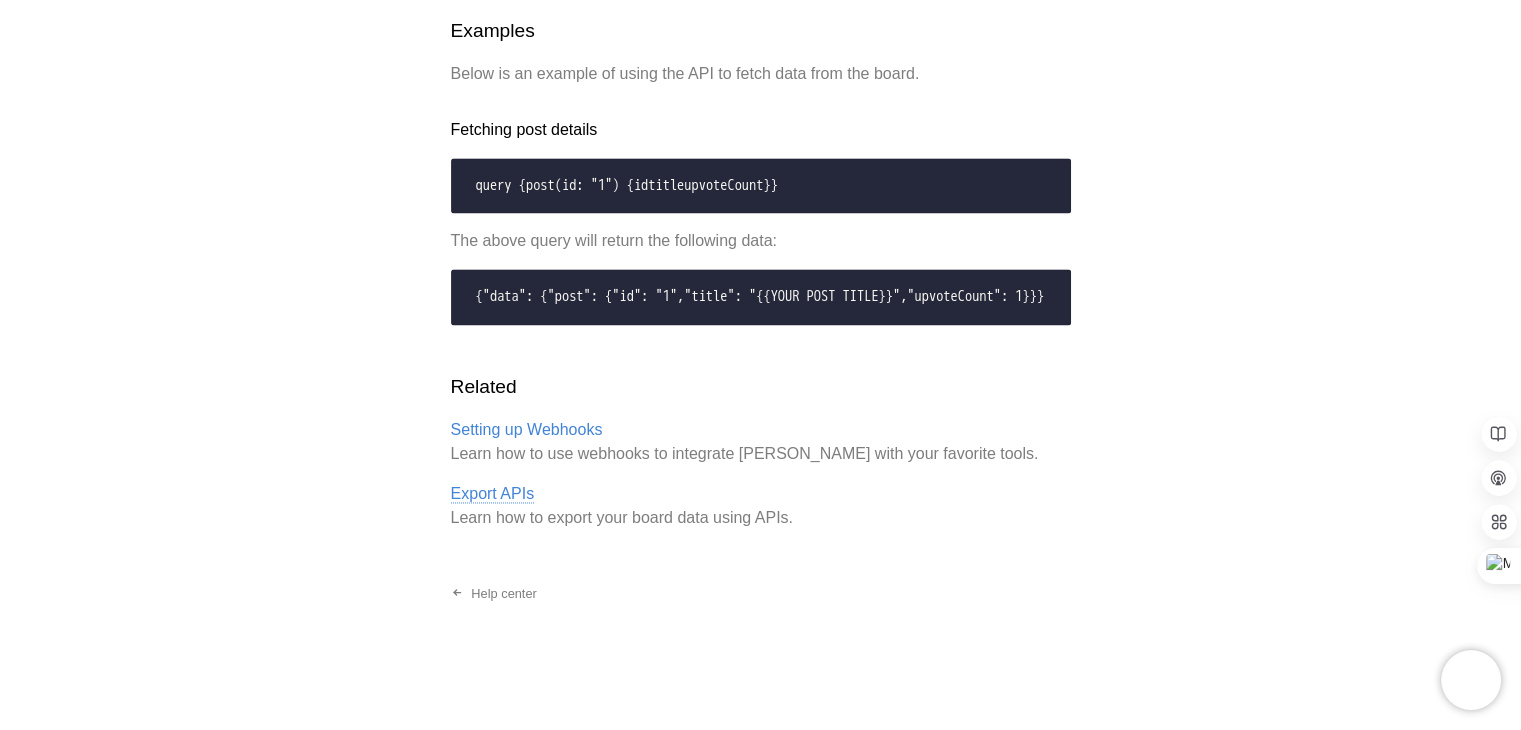 click on "Export APIs" at bounding box center (493, 494) 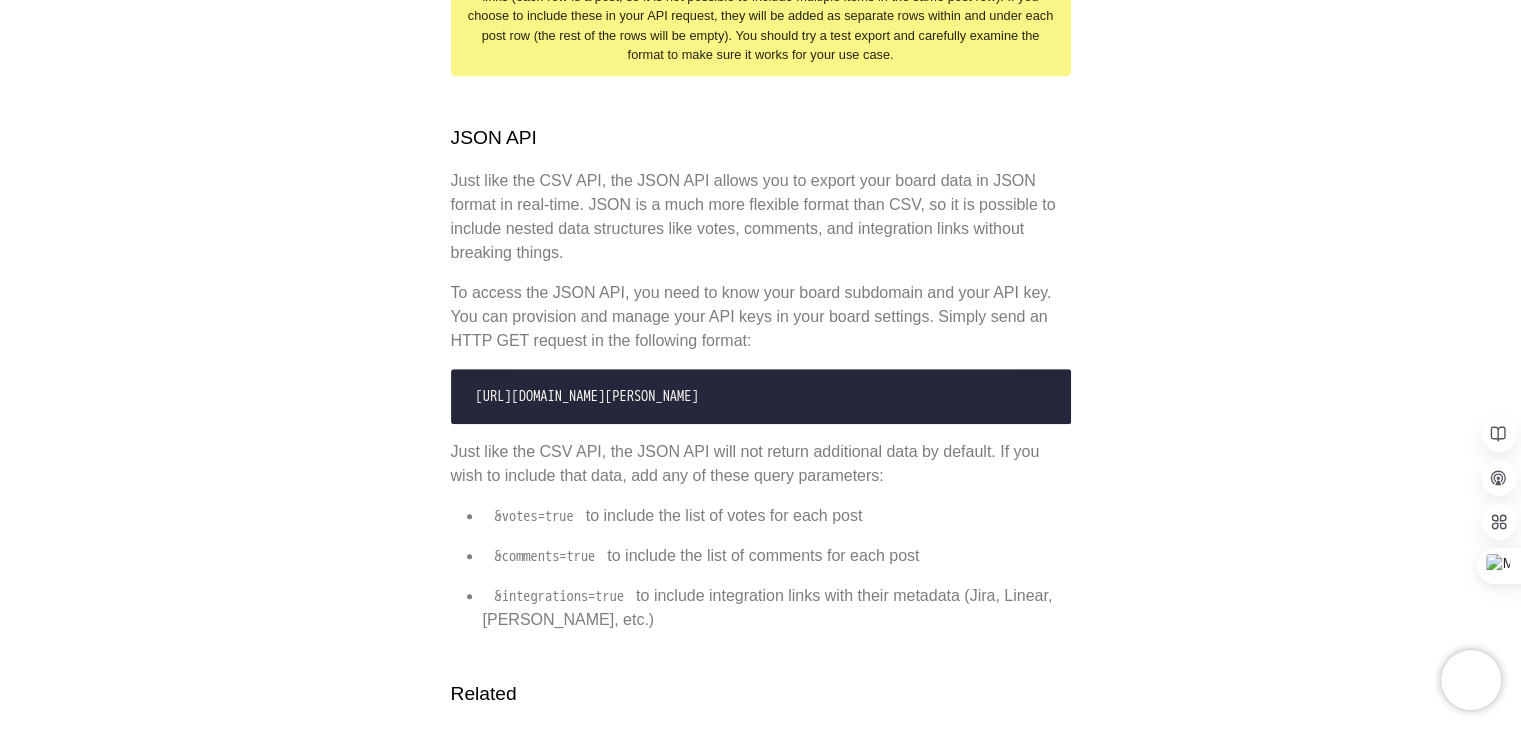scroll, scrollTop: 1075, scrollLeft: 0, axis: vertical 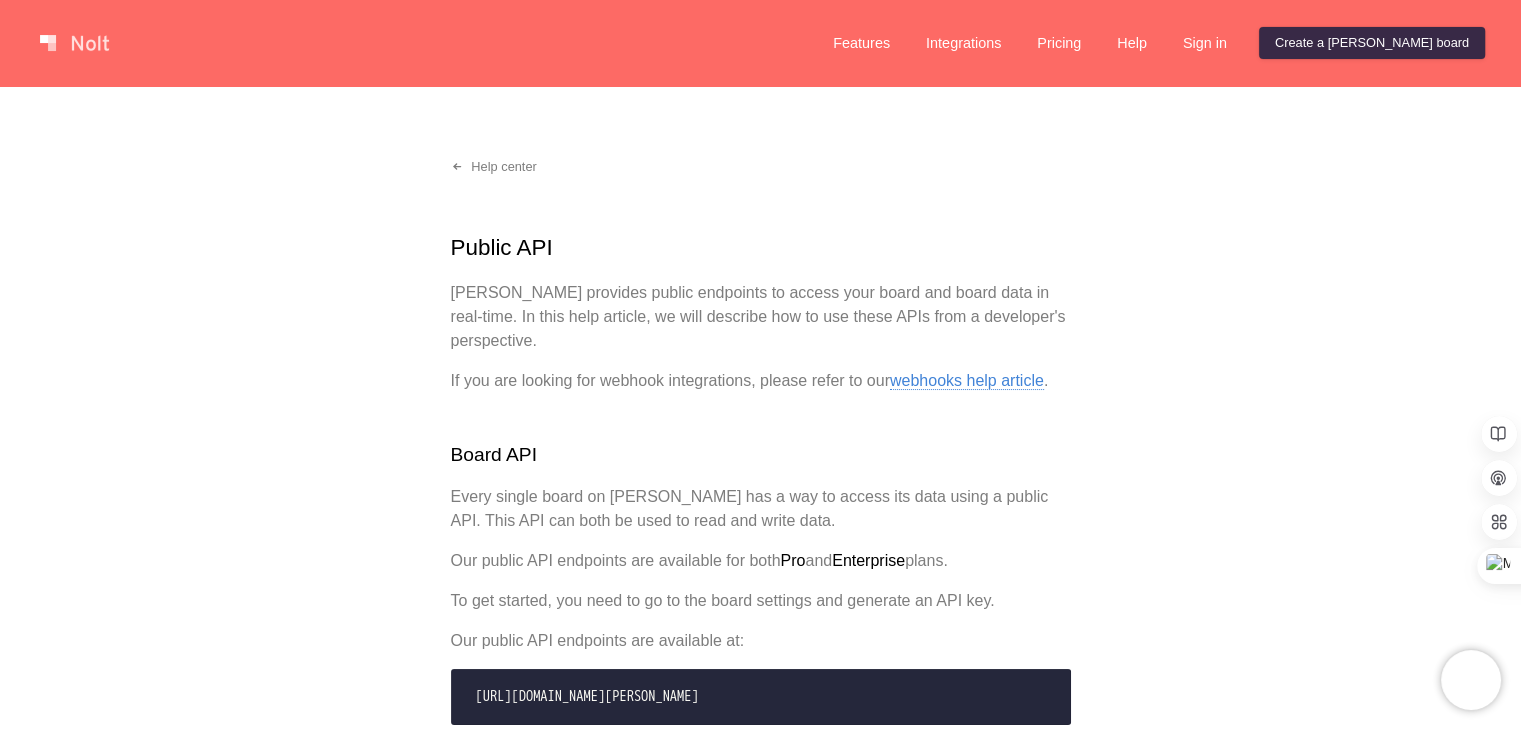 click on "webhooks help article" at bounding box center [967, 381] 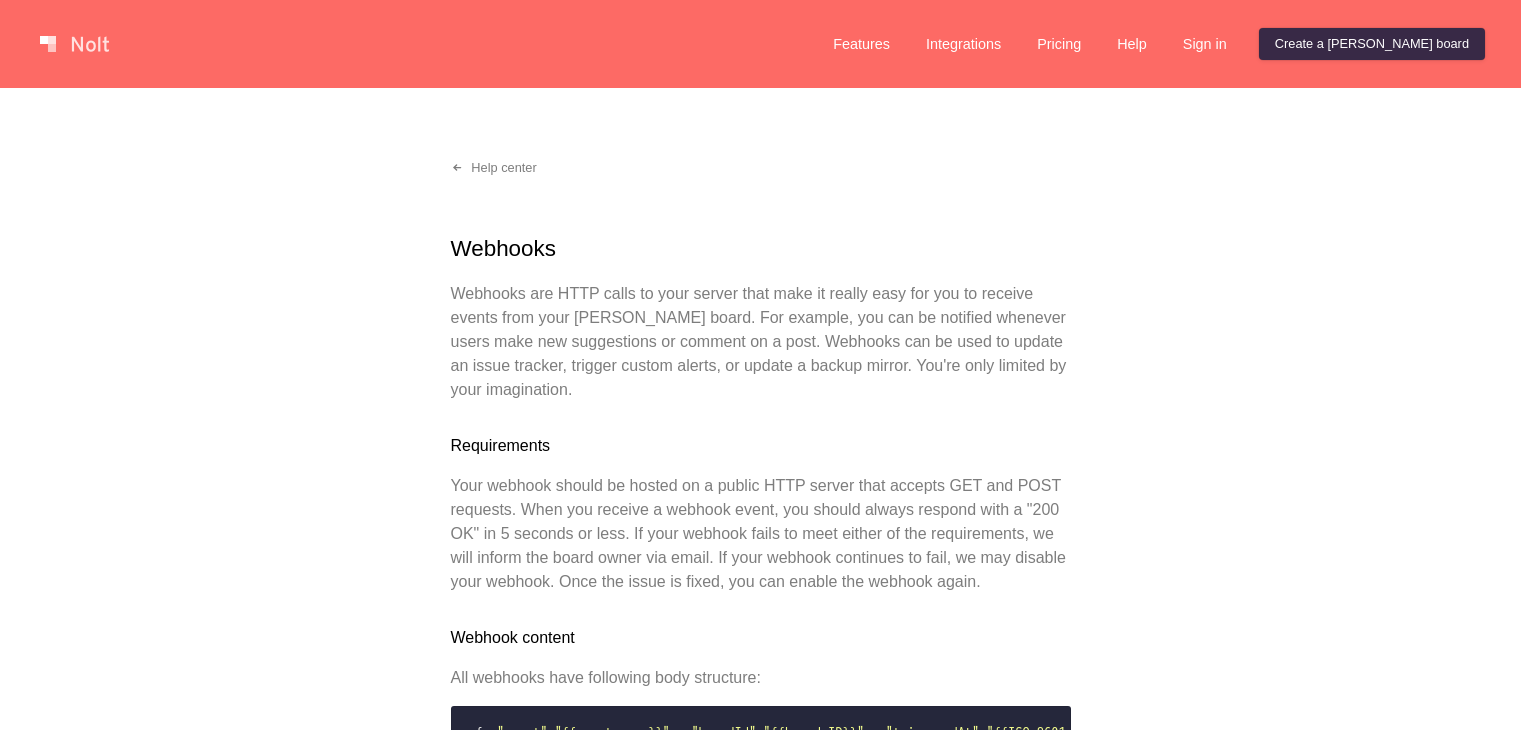 scroll, scrollTop: 0, scrollLeft: 0, axis: both 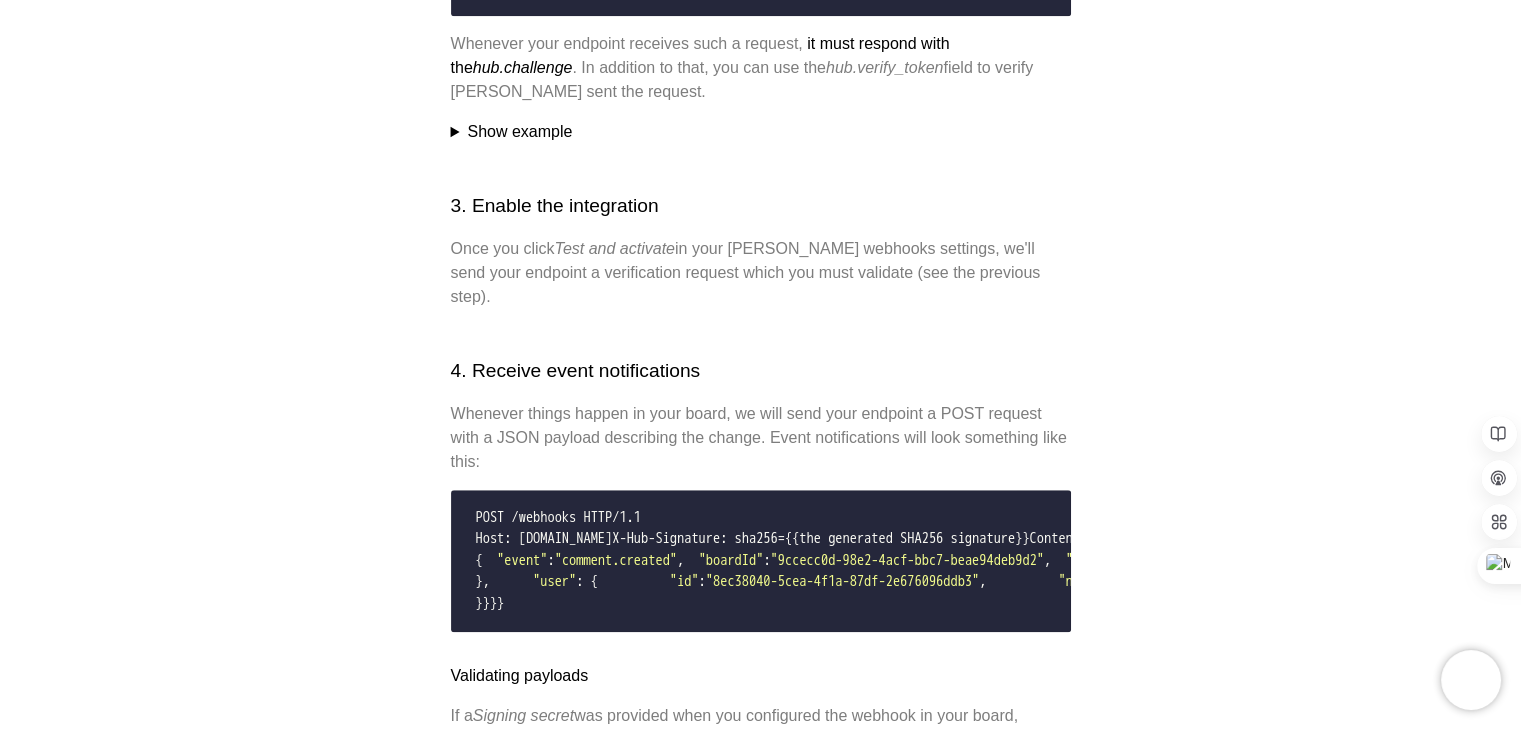 click on "Show example" at bounding box center [761, 132] 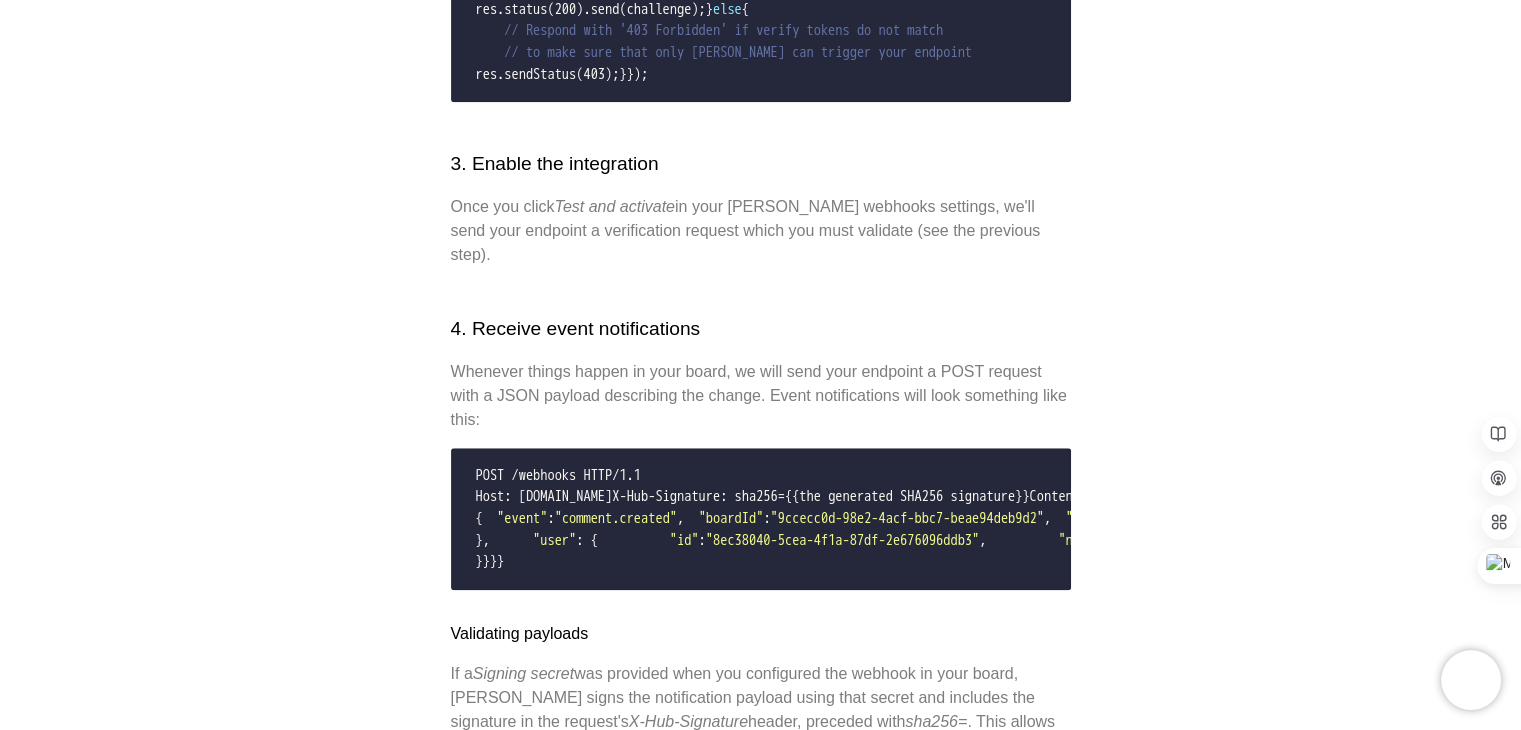 scroll, scrollTop: 1972, scrollLeft: 0, axis: vertical 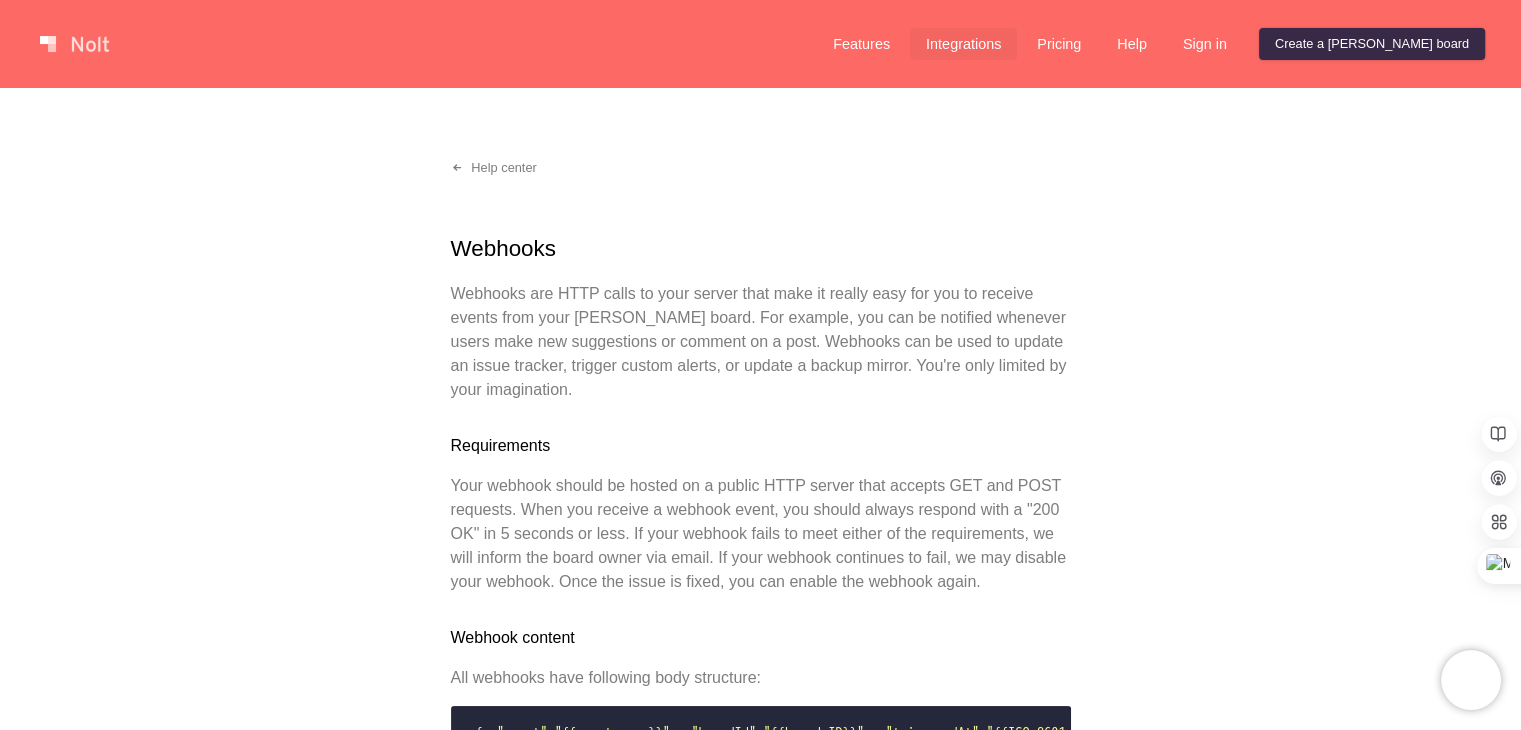 click on "Integrations" at bounding box center [963, 44] 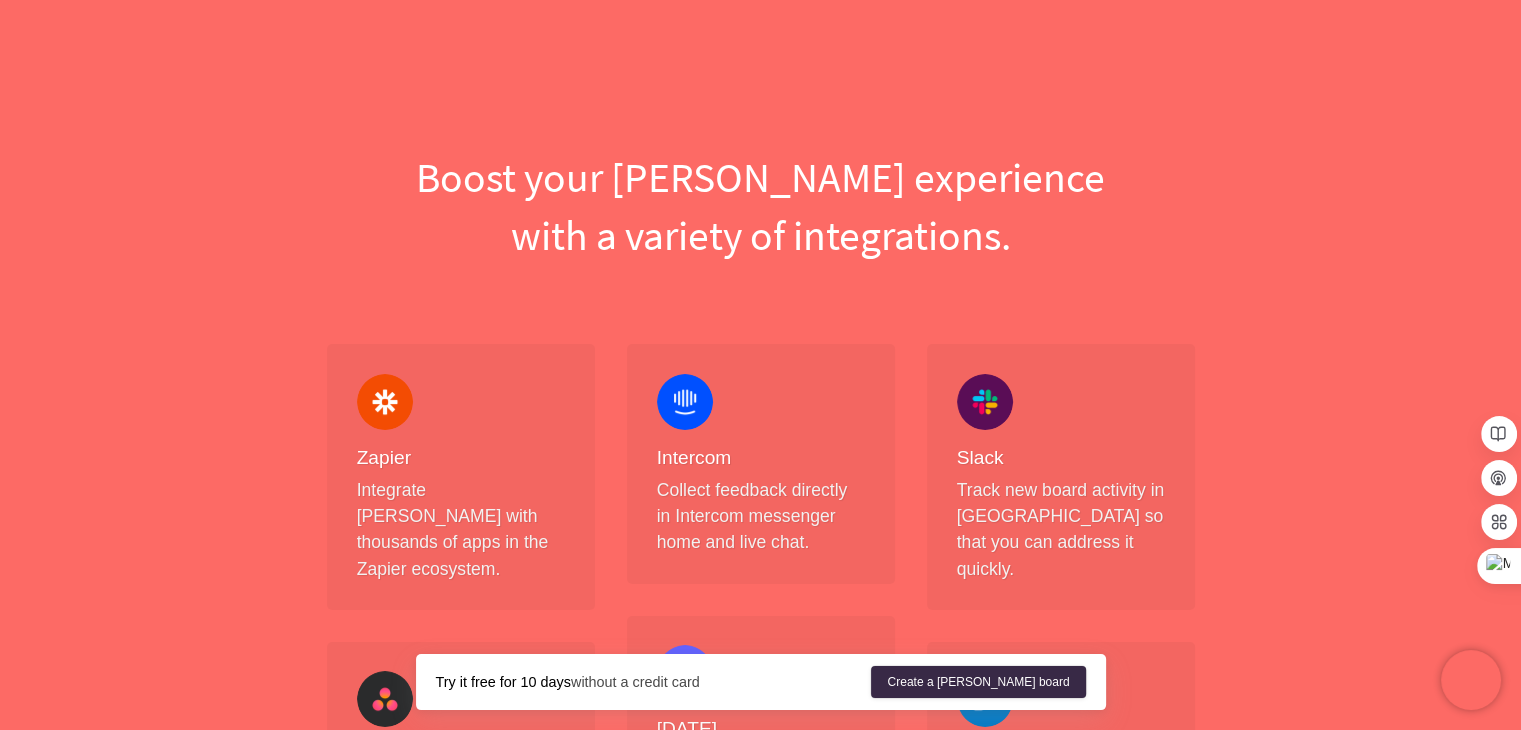 scroll, scrollTop: 0, scrollLeft: 0, axis: both 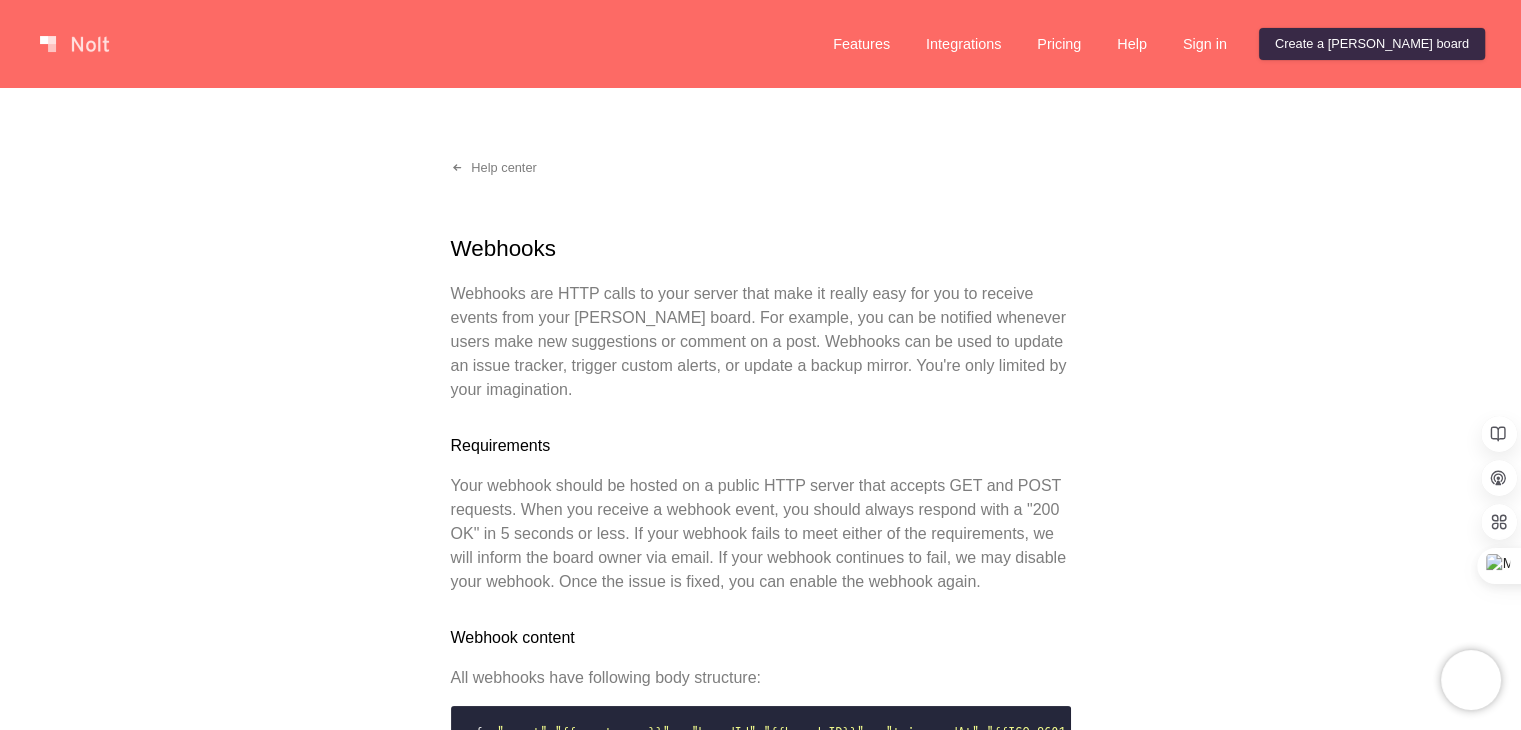 click on "Help center Webhooks Webhooks are HTTP calls to your server that make it really easy for you to receive events from your Nolt board. For example, you can be notified whenever users make new suggestions or comment on a post. Webhooks can be used to update an issue tracker, trigger custom alerts, or update a backup mirror. You're only limited by your imagination. Requirements Your webhook should be hosted on a public HTTP server that accepts GET and POST requests. When you receive a webhook event, you should always respond with a "200 OK" in 5 seconds or less. If your webhook fails to meet either of the requirements, we will inform the board owner via email. If your webhook continues to fail, we may disable your webhook. Once the issue is fixed, you can enable the webhook again. Webhook content All webhooks have following body structure: {
"event" :  "{{event name}}" ,
"boardId"  :  "{{board ID}}" ,
"triggeredAt"  :  "{{ISO 8601 timestamp}}" ,
"data"  : {
"{{event type specific data}}"
." at bounding box center [760, 1794] 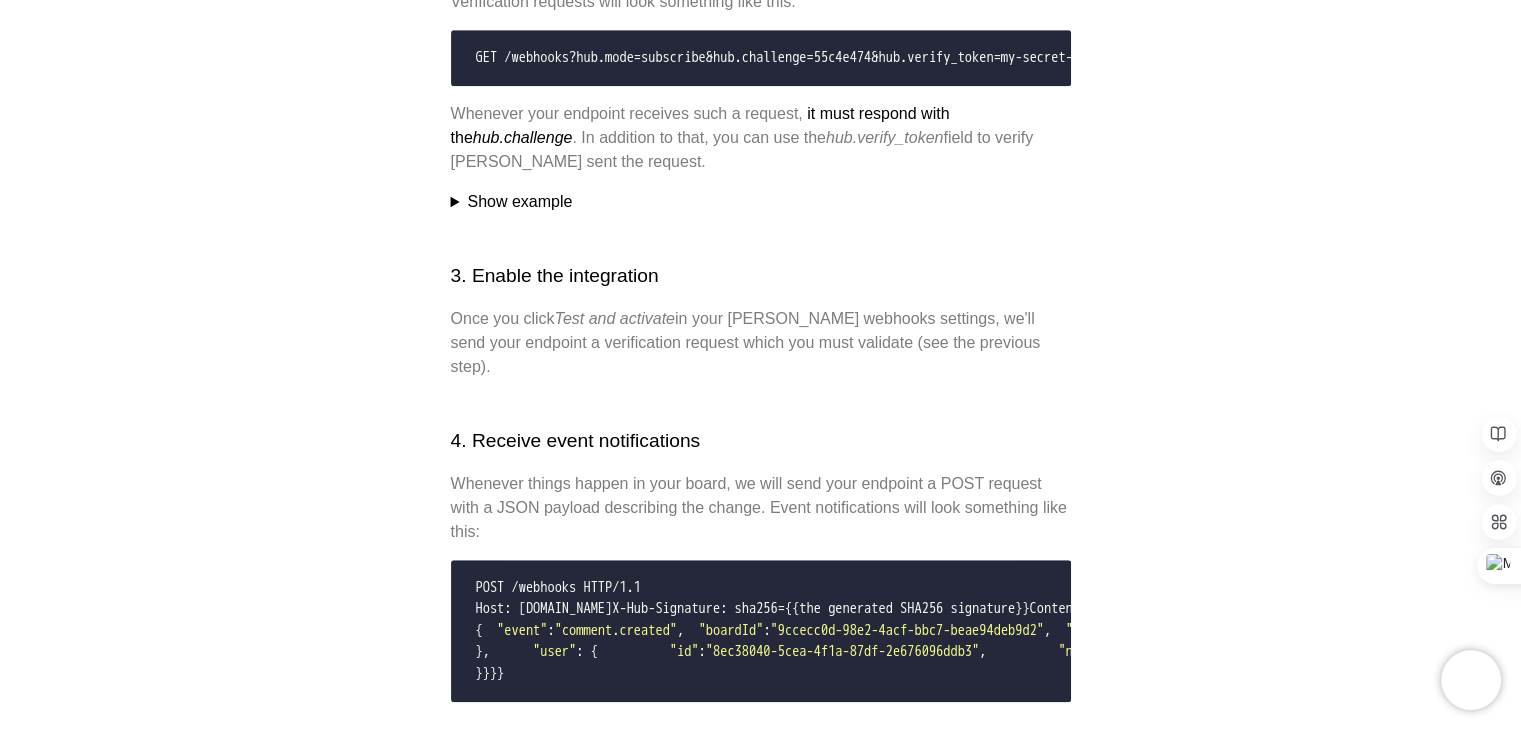 scroll, scrollTop: 1499, scrollLeft: 0, axis: vertical 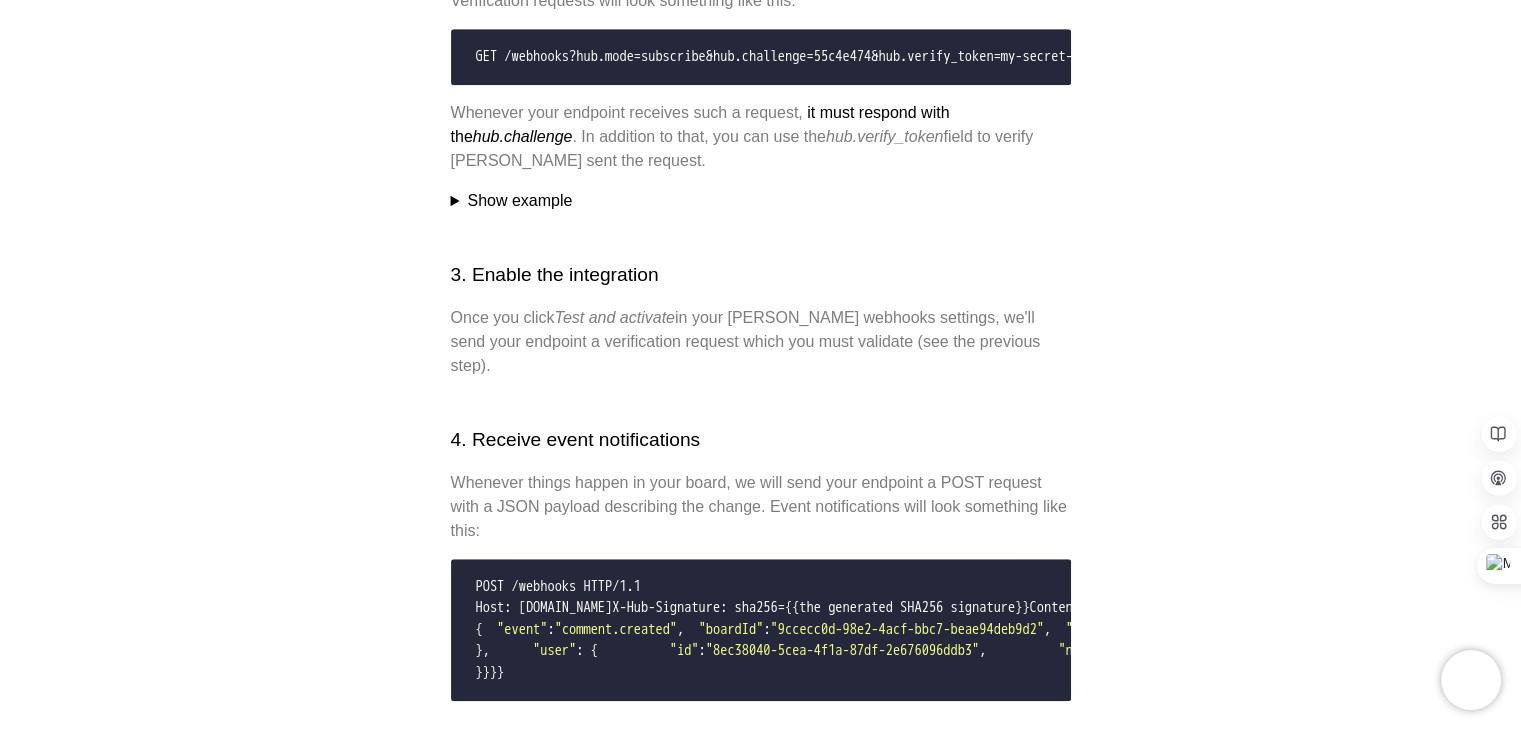 click on "Show example" at bounding box center [761, 201] 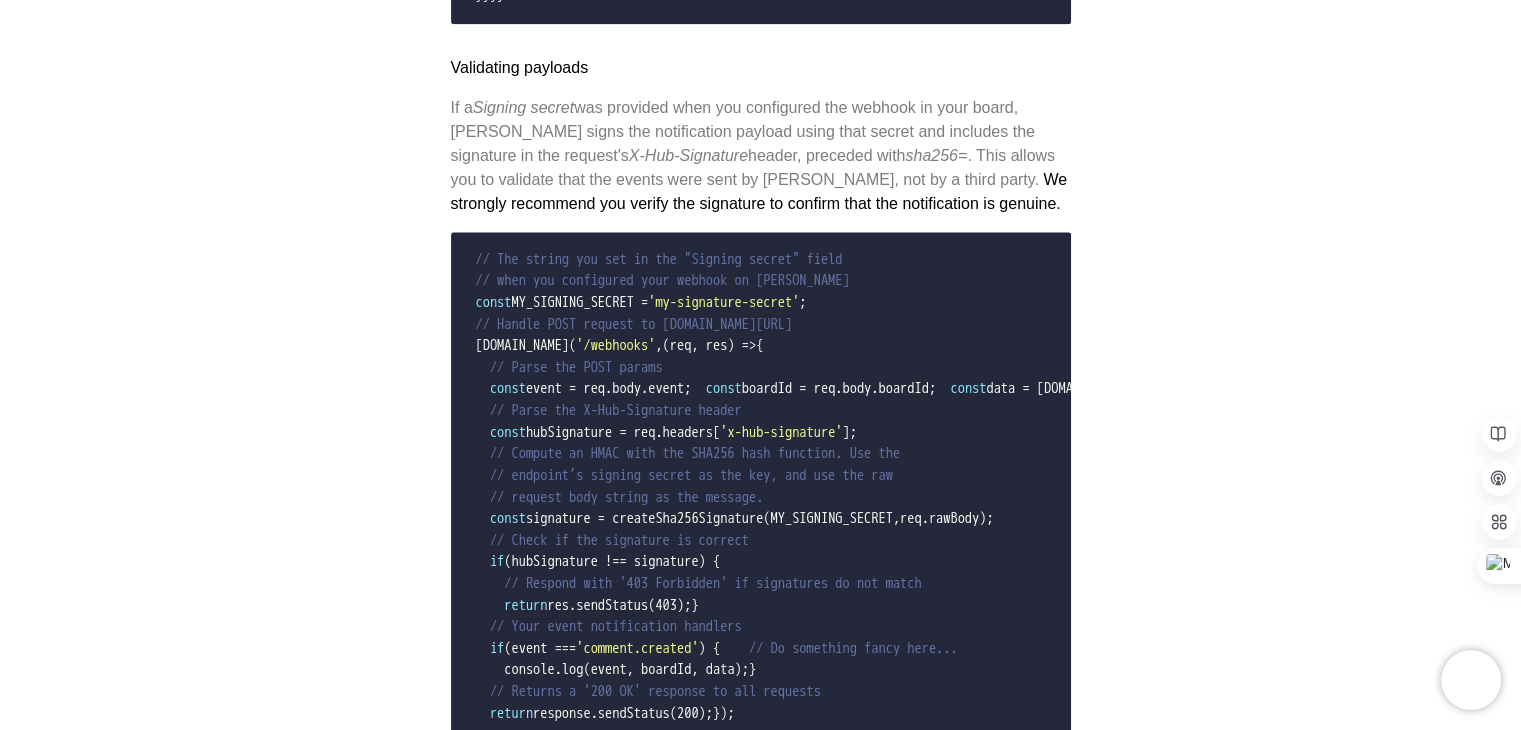 scroll, scrollTop: 2542, scrollLeft: 0, axis: vertical 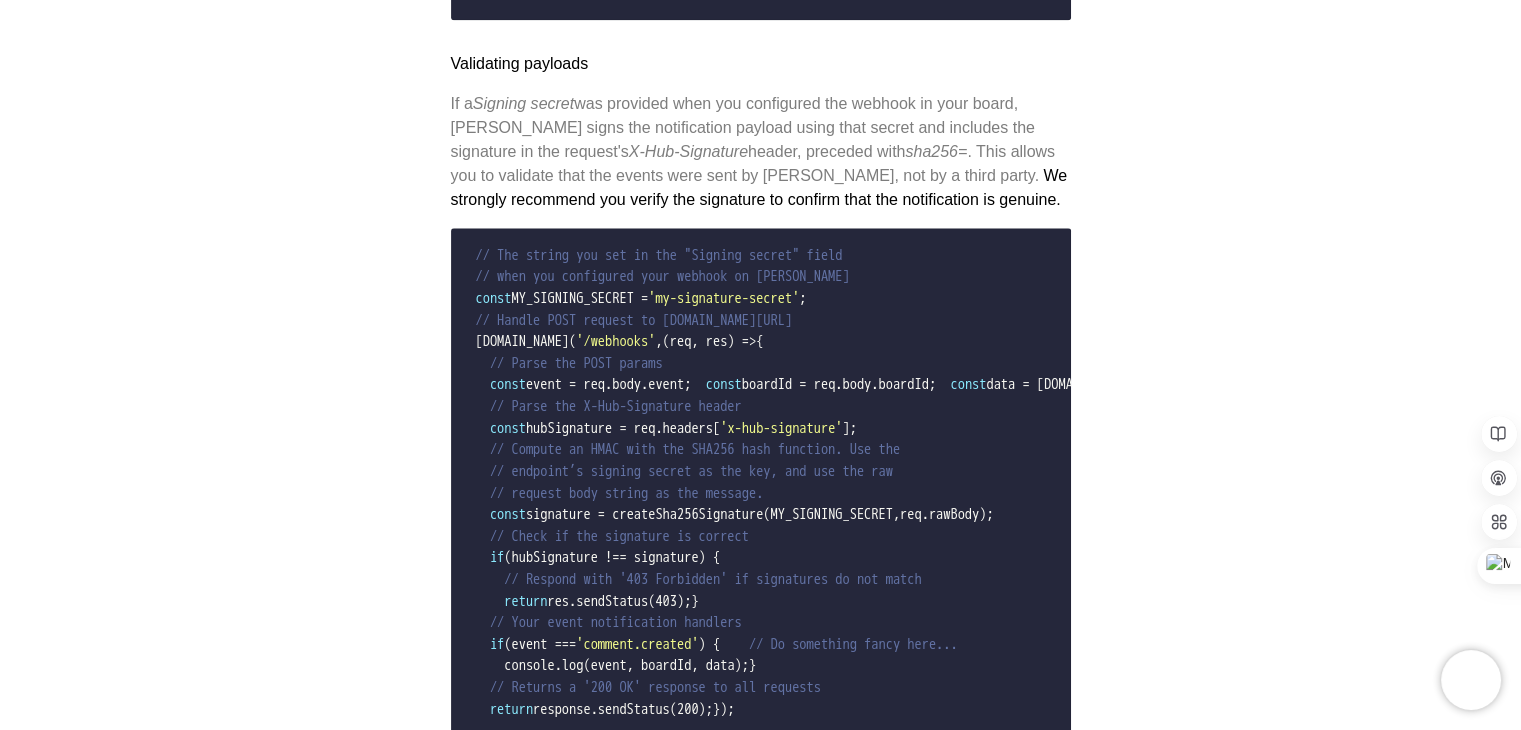 drag, startPoint x: 466, startPoint y: 355, endPoint x: 543, endPoint y: 557, distance: 216.17816 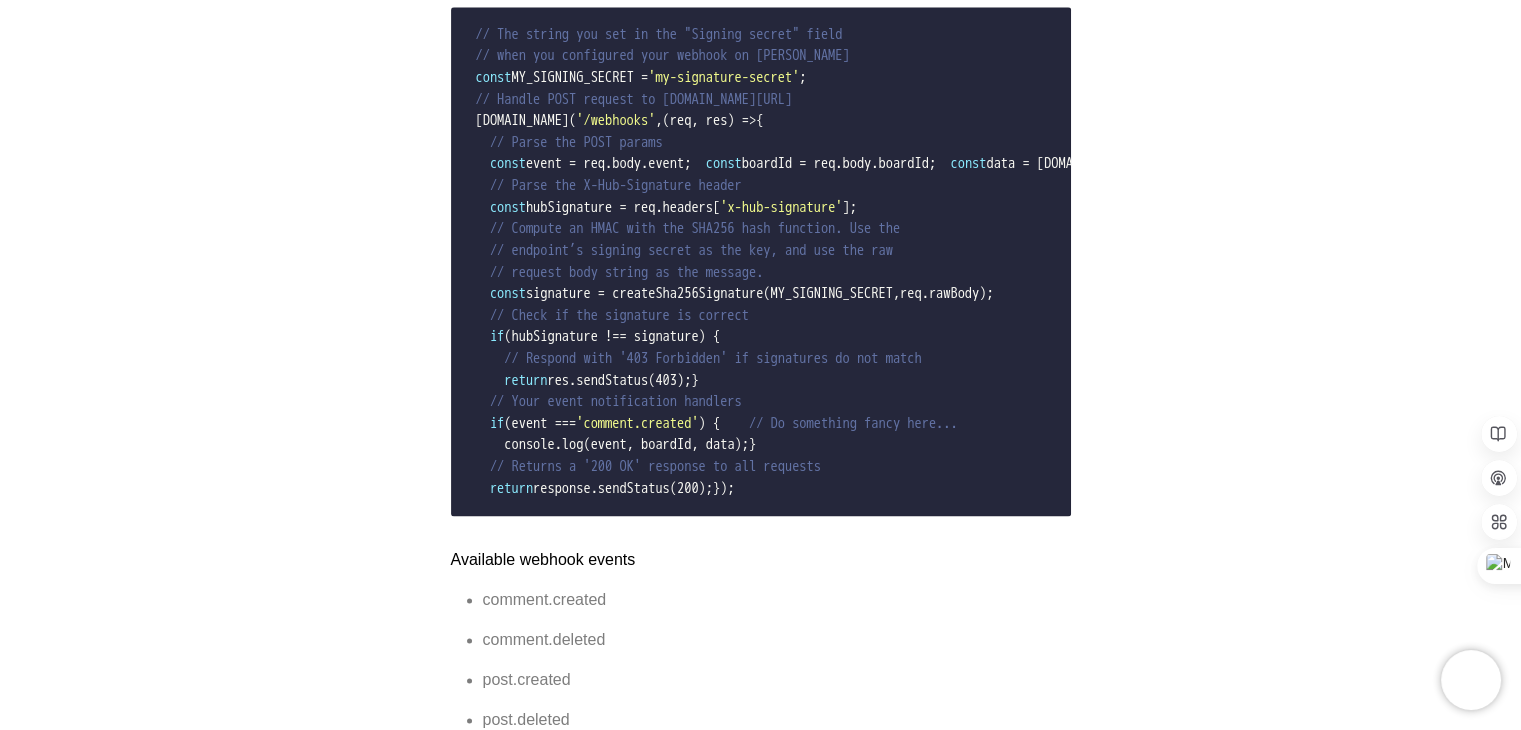 scroll, scrollTop: 2764, scrollLeft: 0, axis: vertical 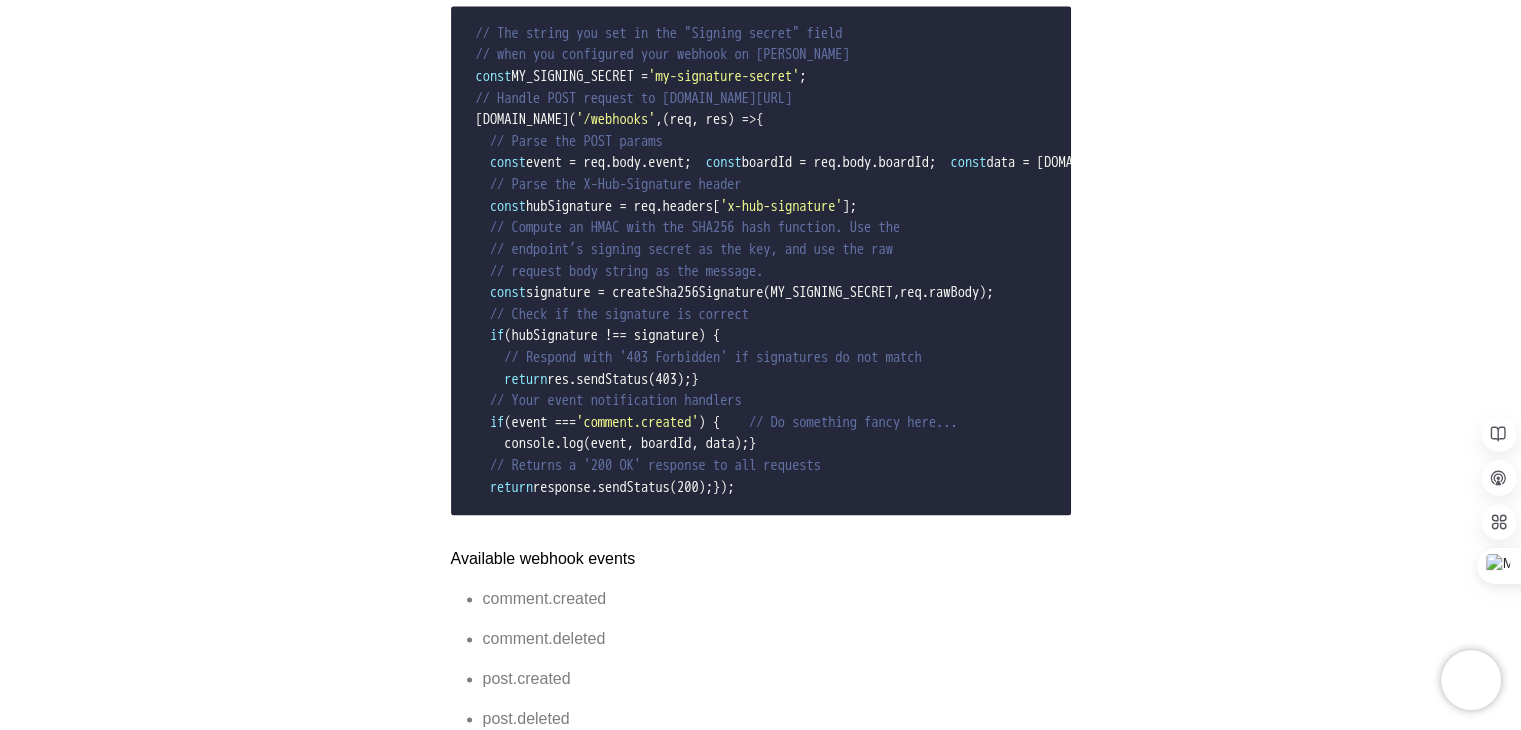 click on "Help center Webhooks Webhooks are HTTP calls to your server that make it really easy for you to receive events from your Nolt board. For example, you can be notified whenever users make new suggestions or comment on a post. Webhooks can be used to update an issue tracker, trigger custom alerts, or update a backup mirror. You're only limited by your imagination. Requirements Your webhook should be hosted on a public HTTP server that accepts GET and POST requests. When you receive a webhook event, you should always respond with a "200 OK" in 5 seconds or less. If your webhook fails to meet either of the requirements, we will inform the board owner via email. If your webhook continues to fail, we may disable your webhook. Once the issue is fixed, you can enable the webhook again. Webhook content All webhooks have following body structure: {
"event" :  "{{event name}}" ,
"boardId"  :  "{{board ID}}" ,
"triggeredAt"  :  "{{ISO 8601 timestamp}}" ,
"data"  : {
"{{event type specific data}}"
." at bounding box center [760, -789] 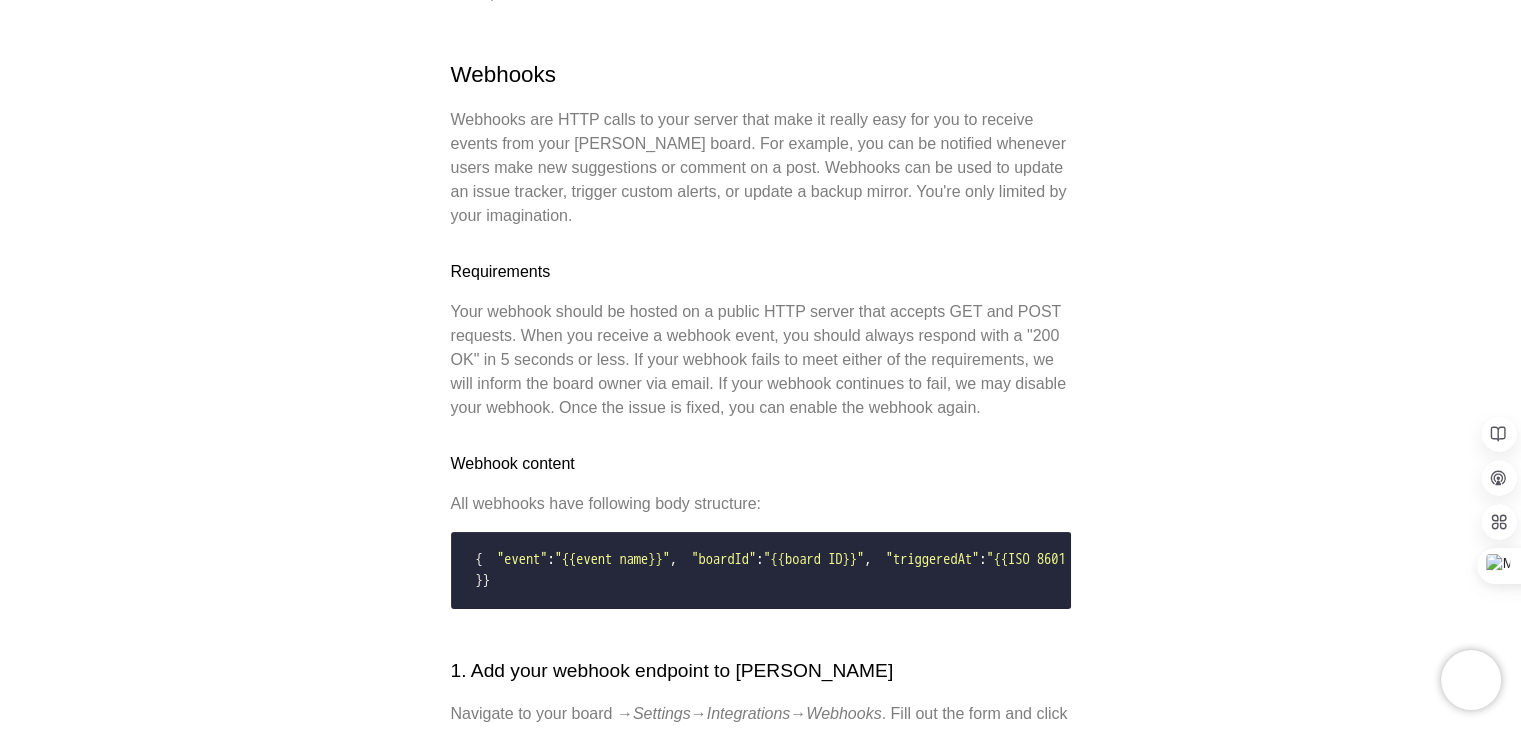 scroll, scrollTop: 0, scrollLeft: 0, axis: both 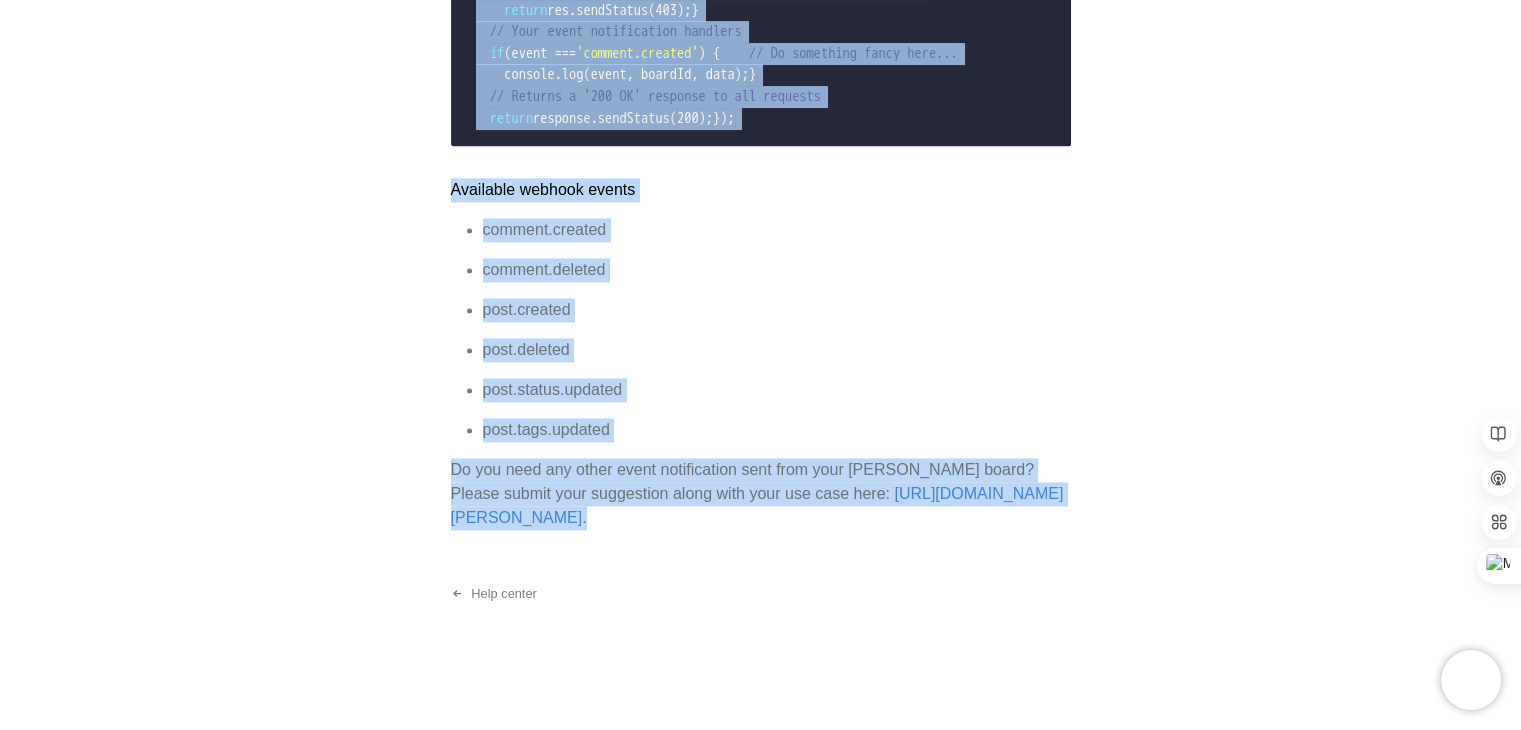 drag, startPoint x: 451, startPoint y: 242, endPoint x: 970, endPoint y: 519, distance: 588.2941 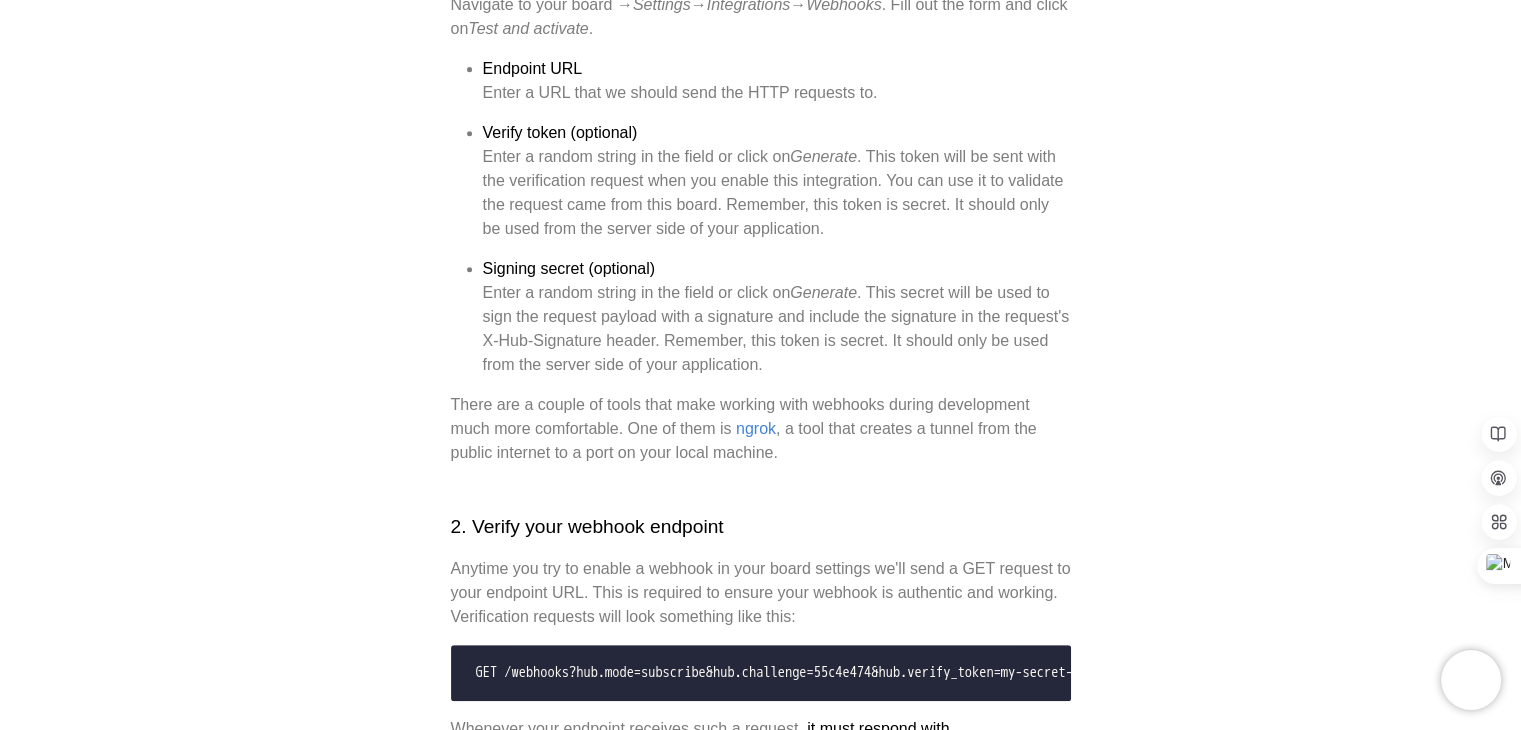 scroll, scrollTop: 888, scrollLeft: 0, axis: vertical 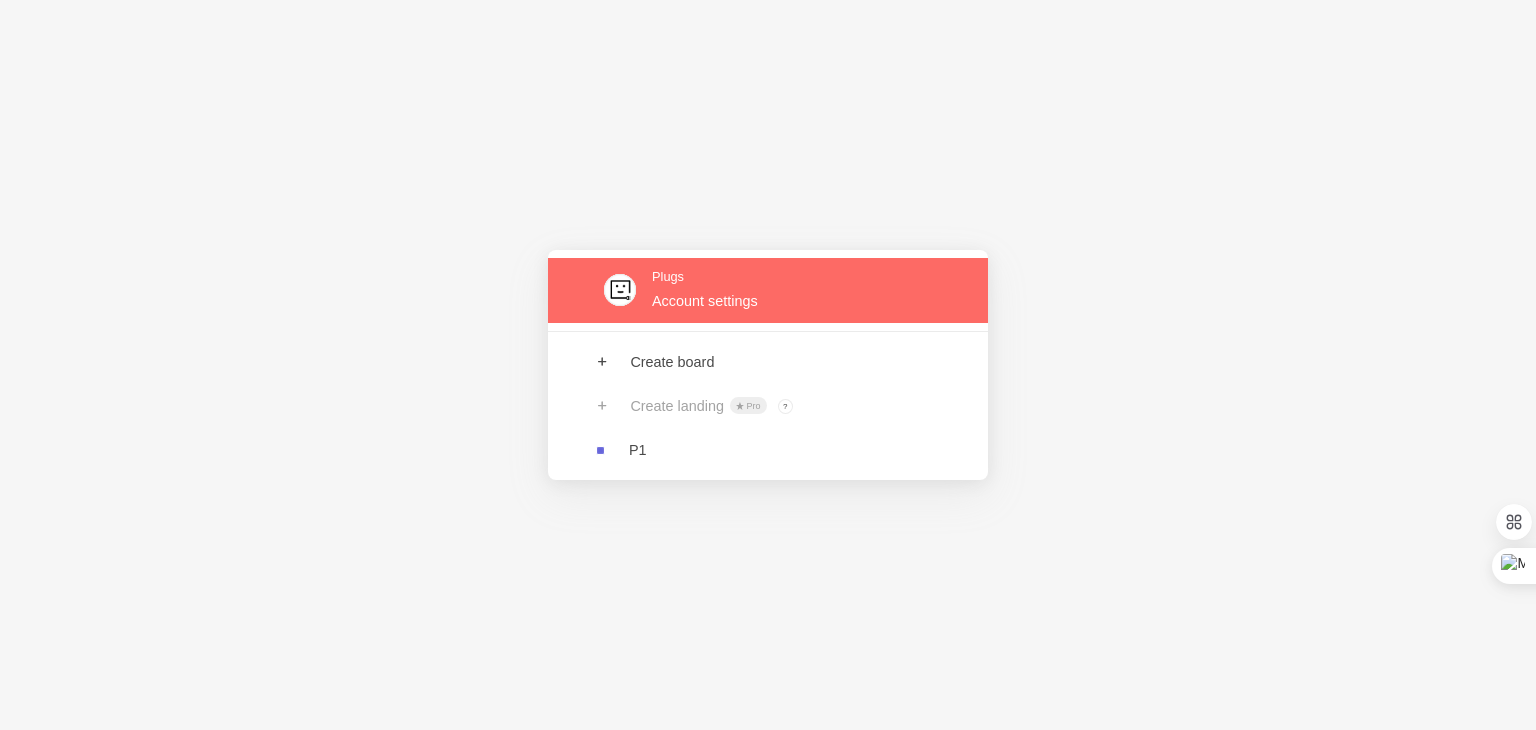 click at bounding box center [768, 290] 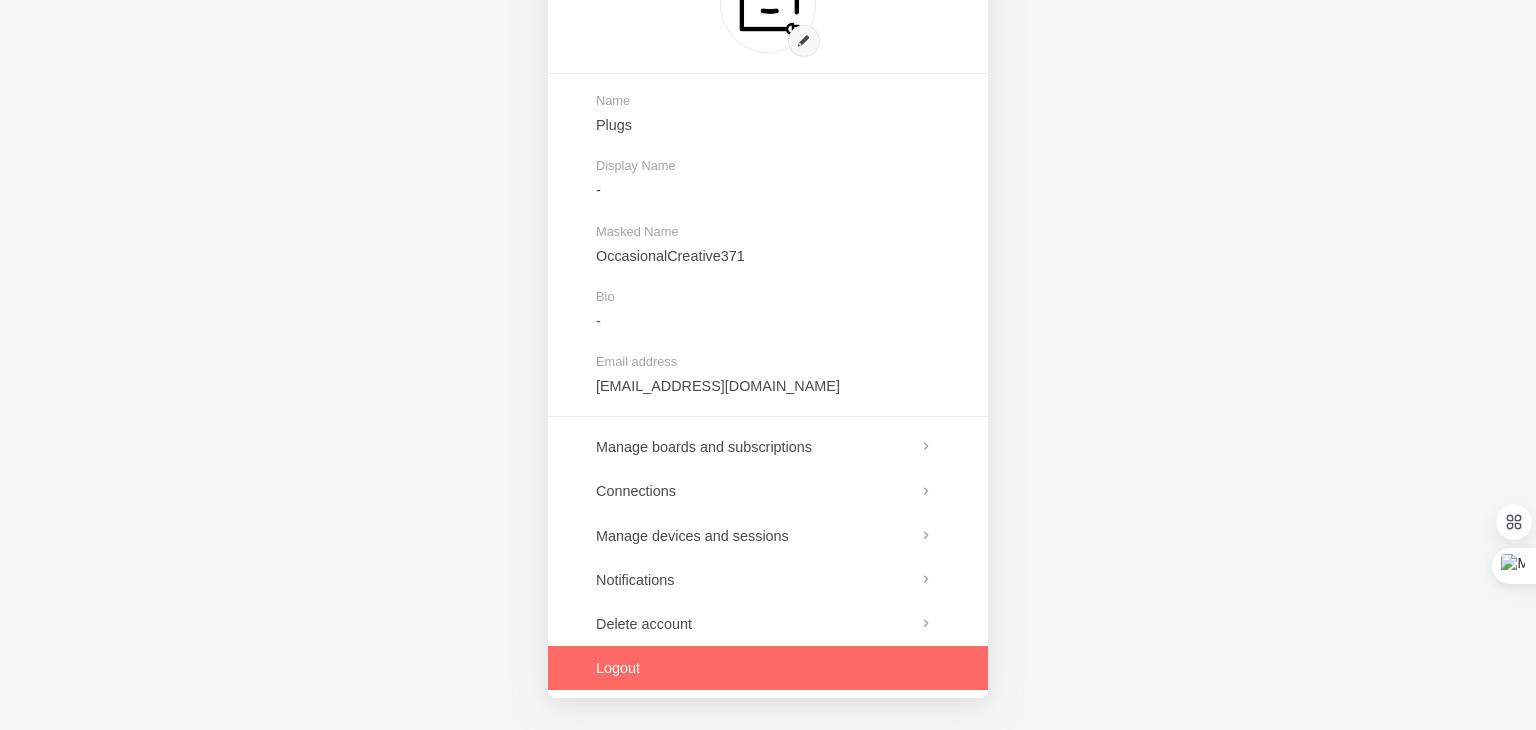 scroll, scrollTop: 0, scrollLeft: 0, axis: both 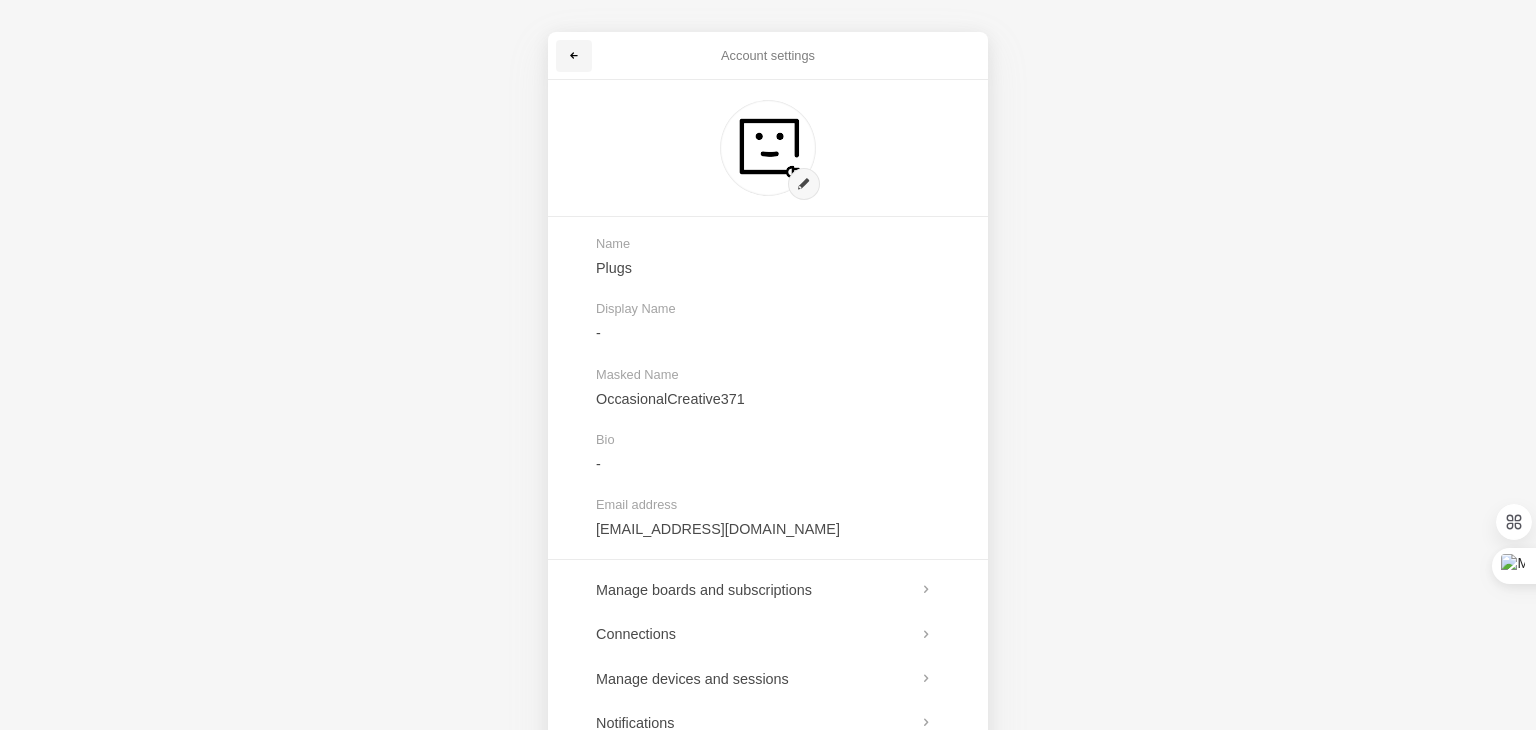 click at bounding box center [574, 56] 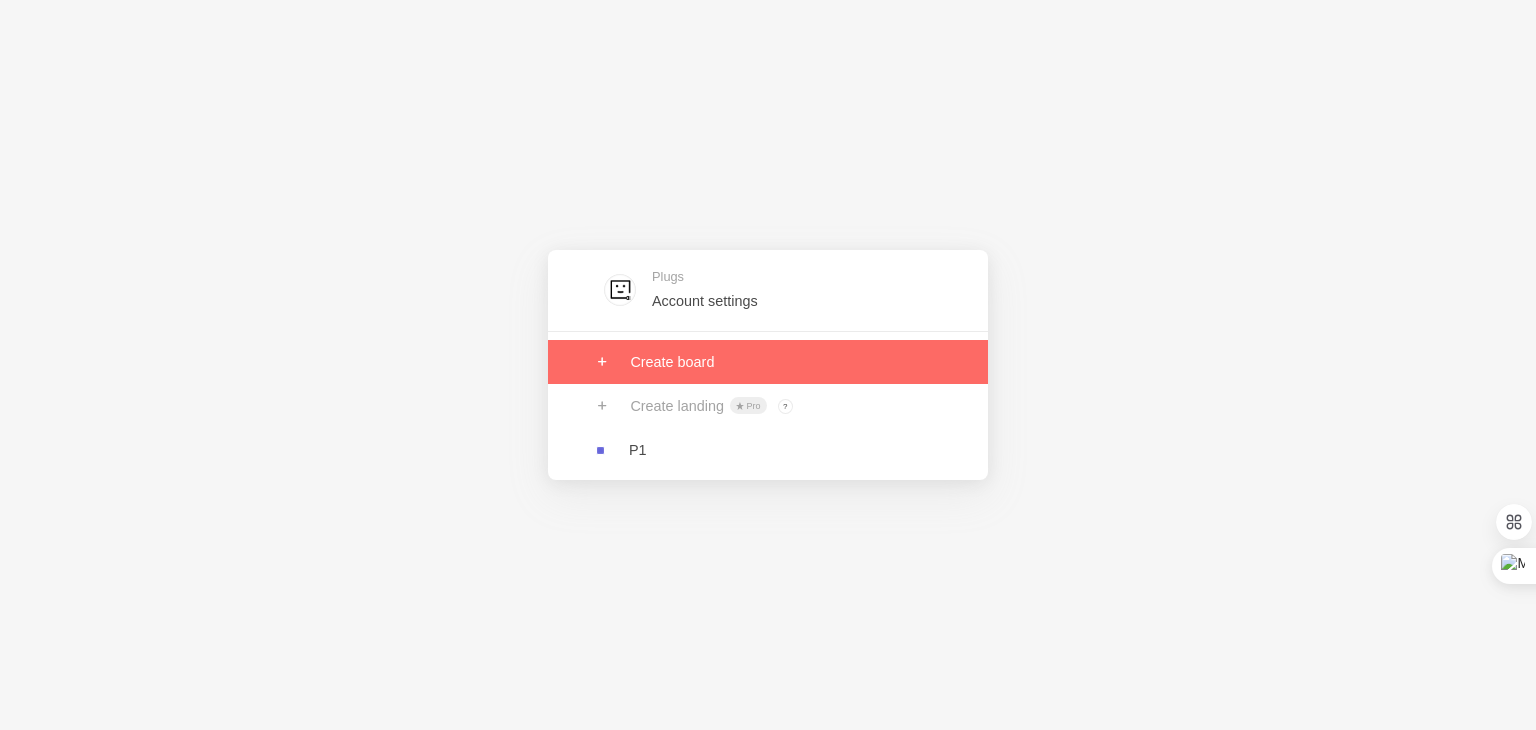 click at bounding box center [768, 362] 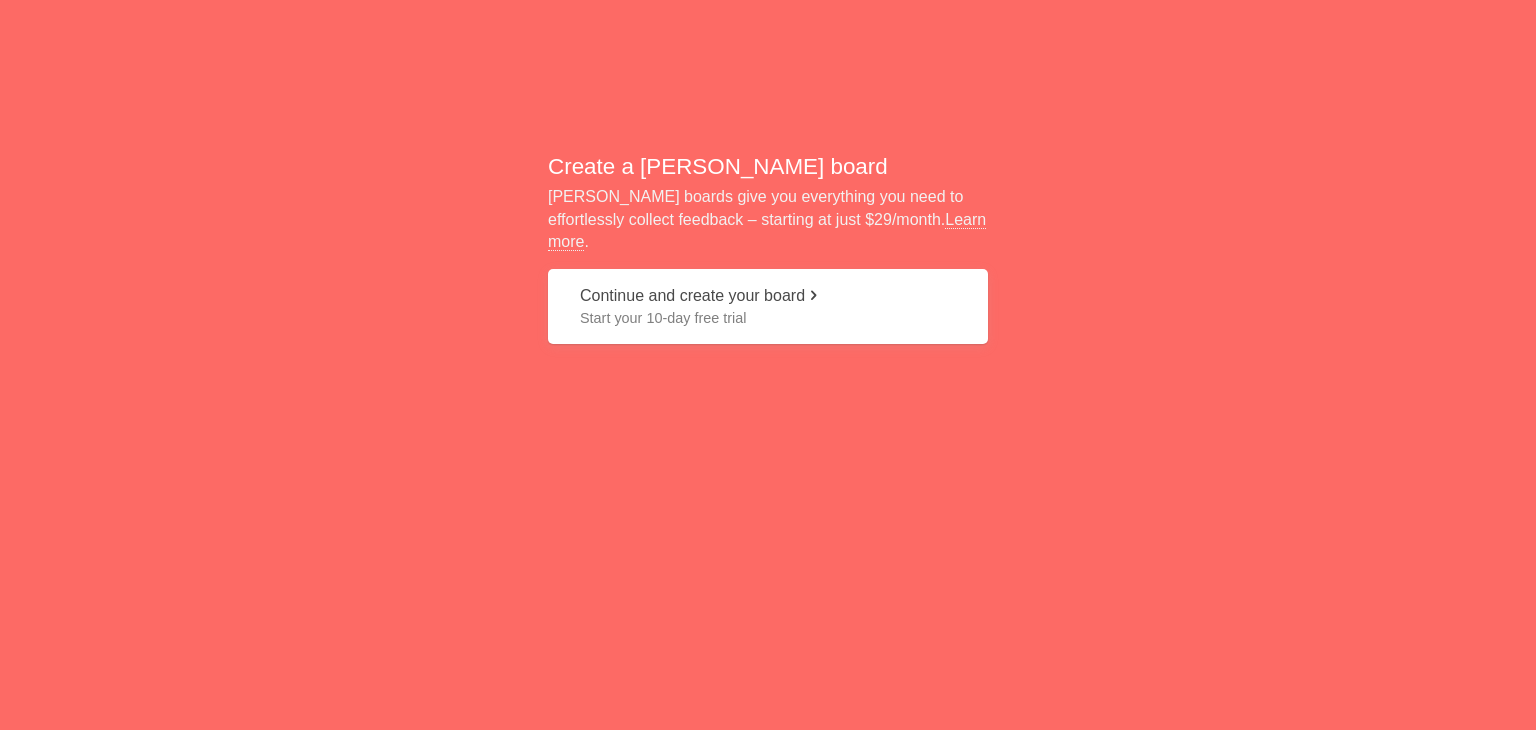 scroll, scrollTop: 0, scrollLeft: 0, axis: both 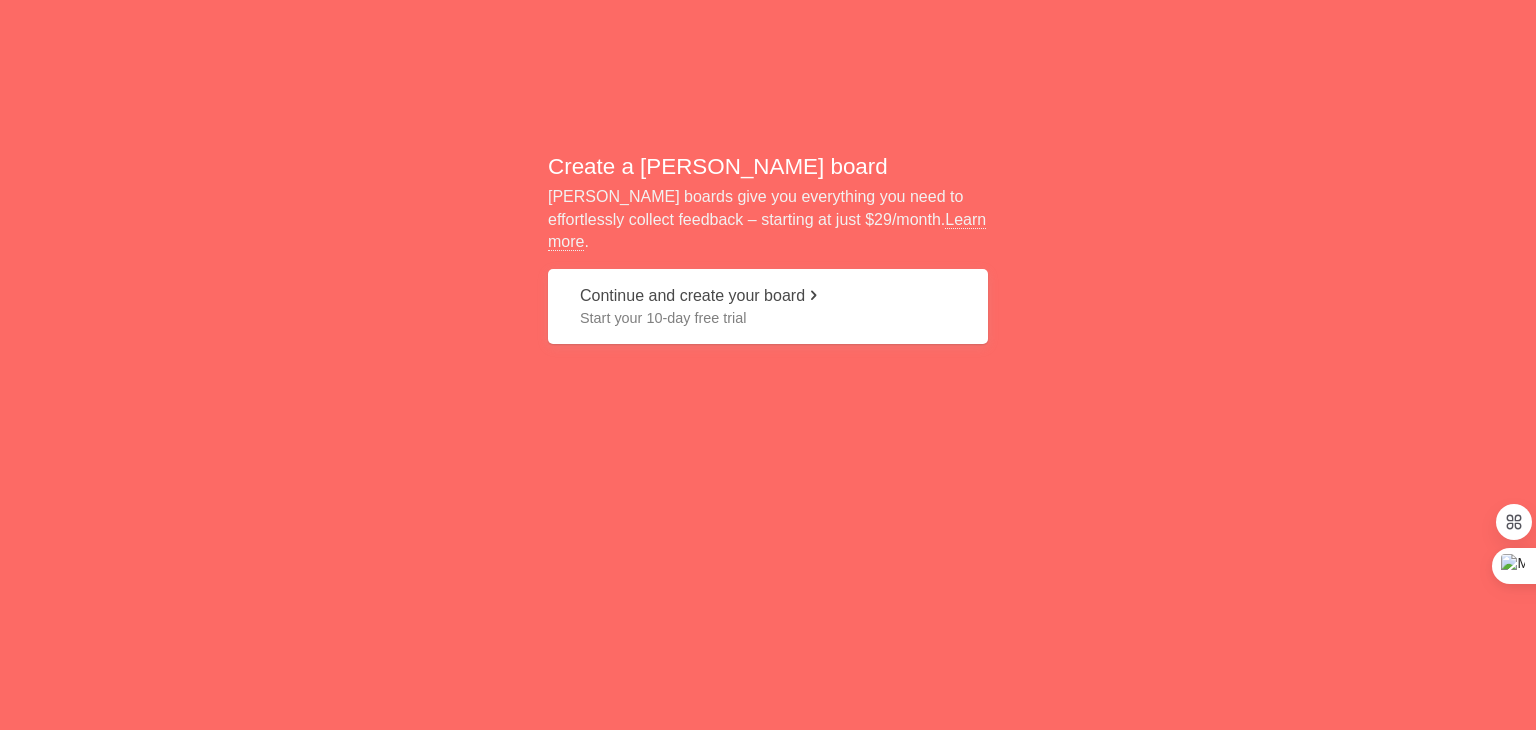 click on "Continue and create your board   Start your 10-day free trial" at bounding box center (768, 306) 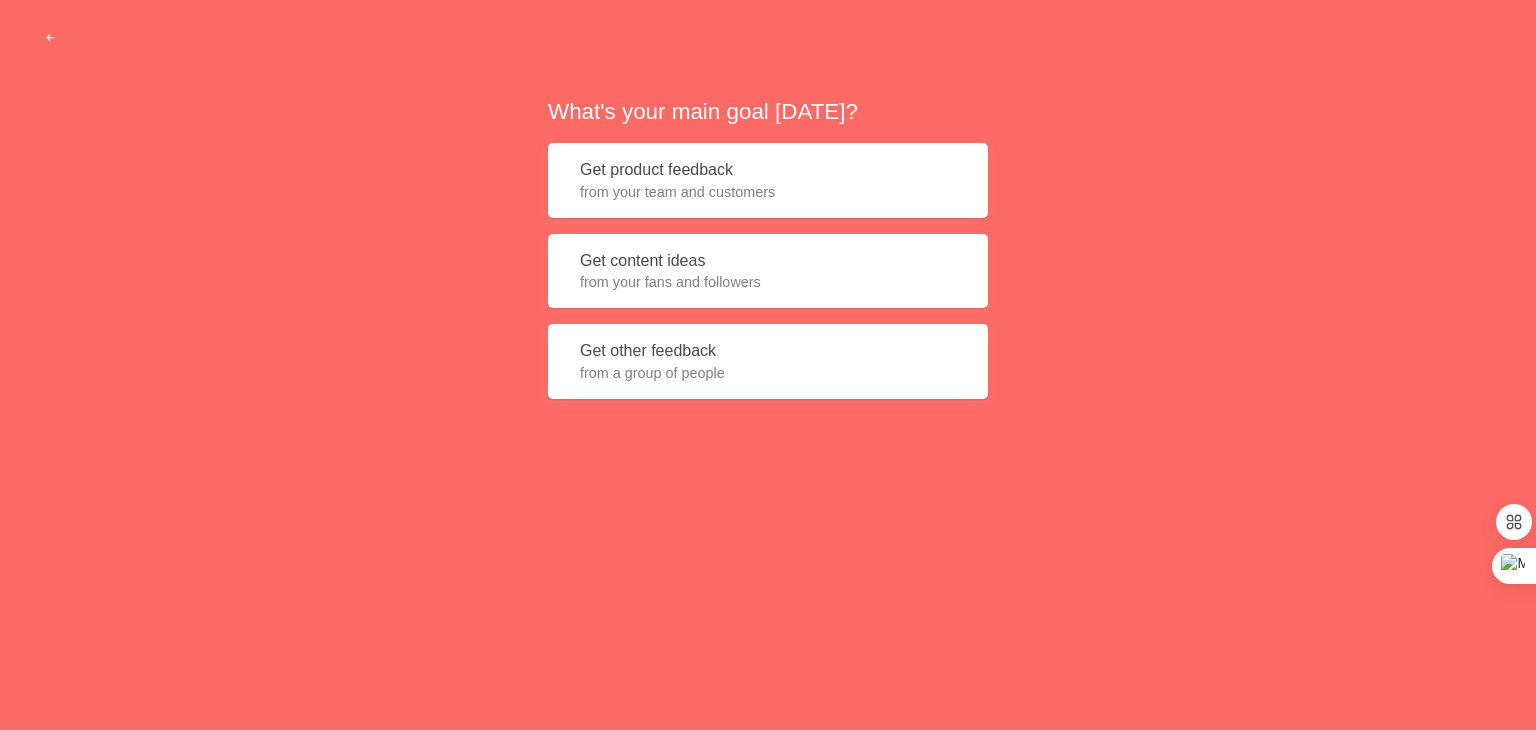 click on "from your team and customers" at bounding box center (768, 192) 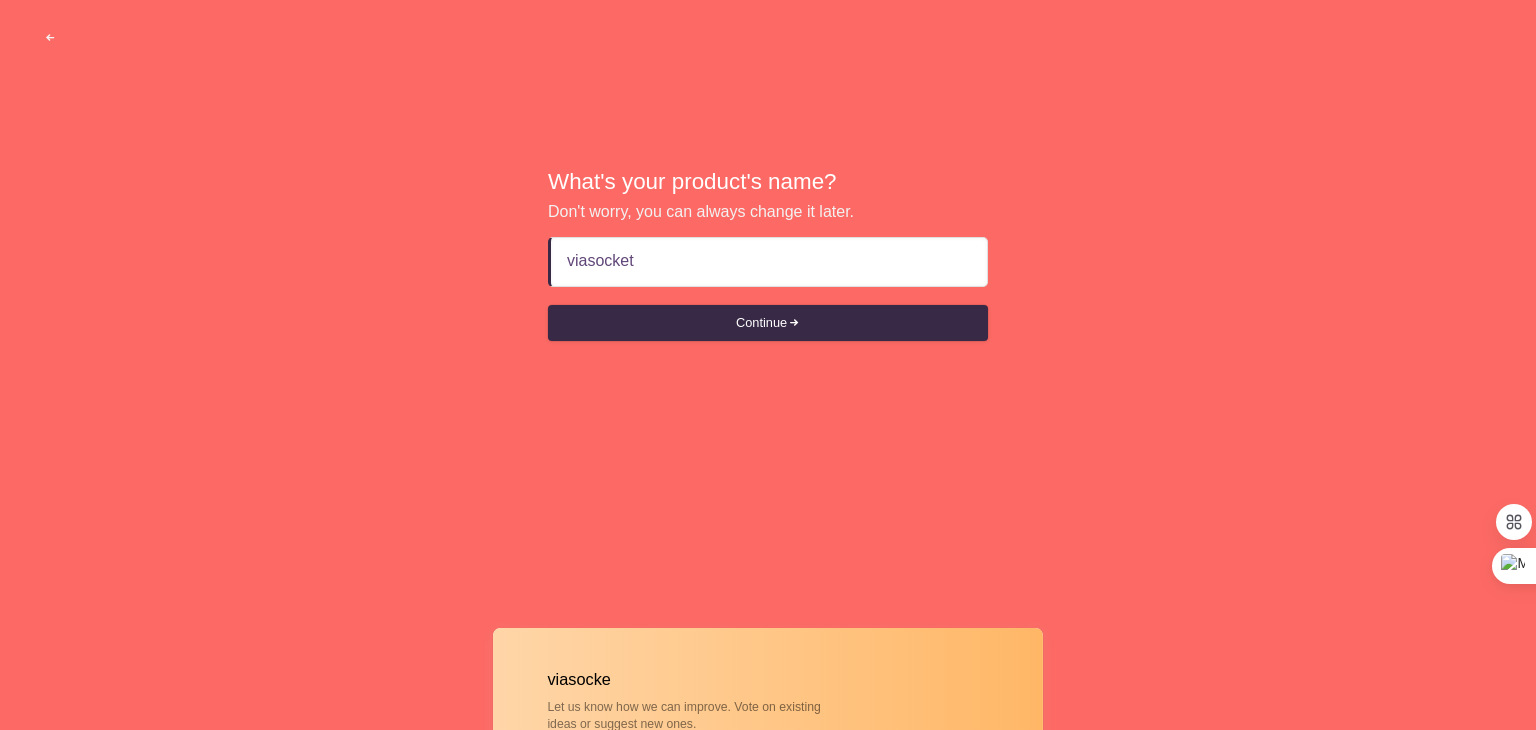 type on "viasocket" 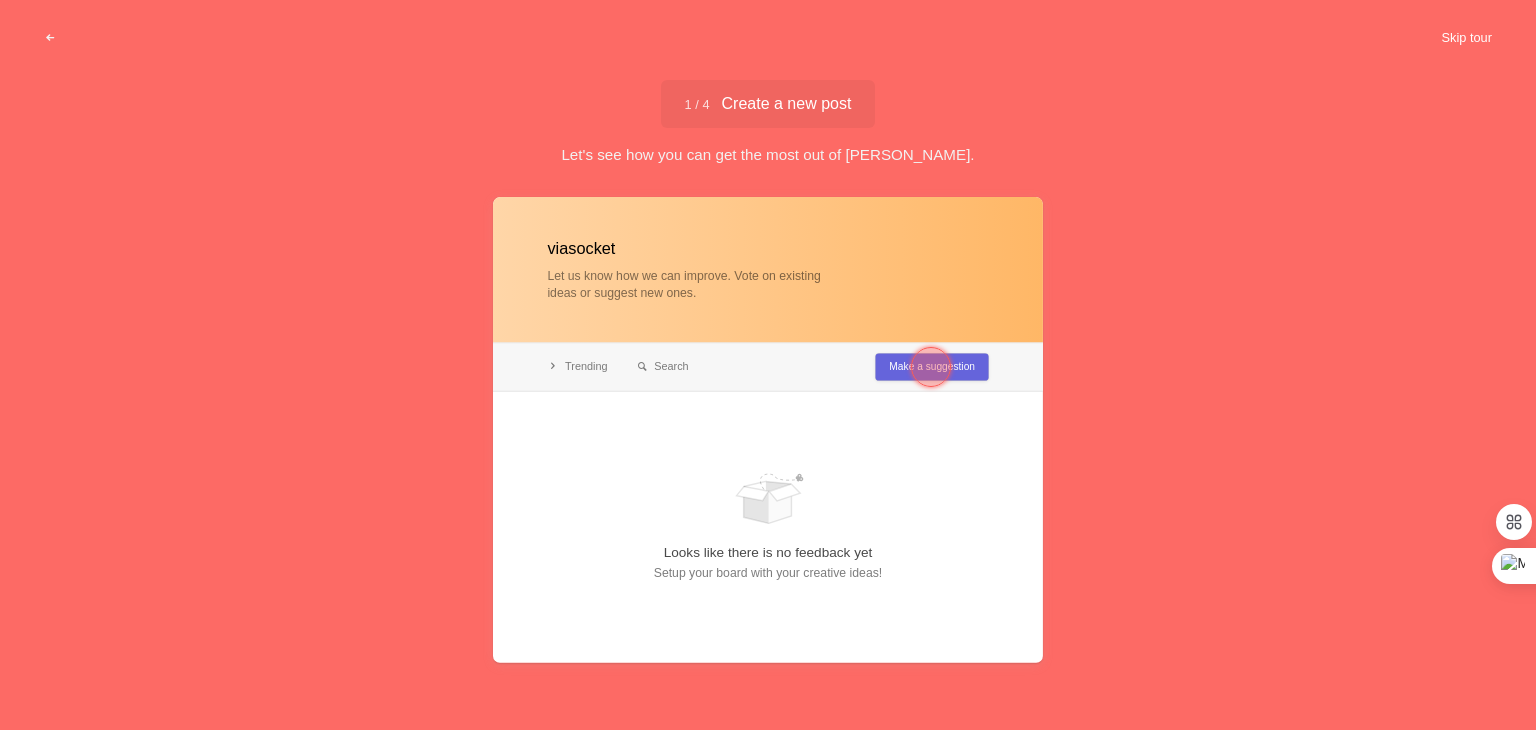 click on "Skip tour" at bounding box center [1466, 38] 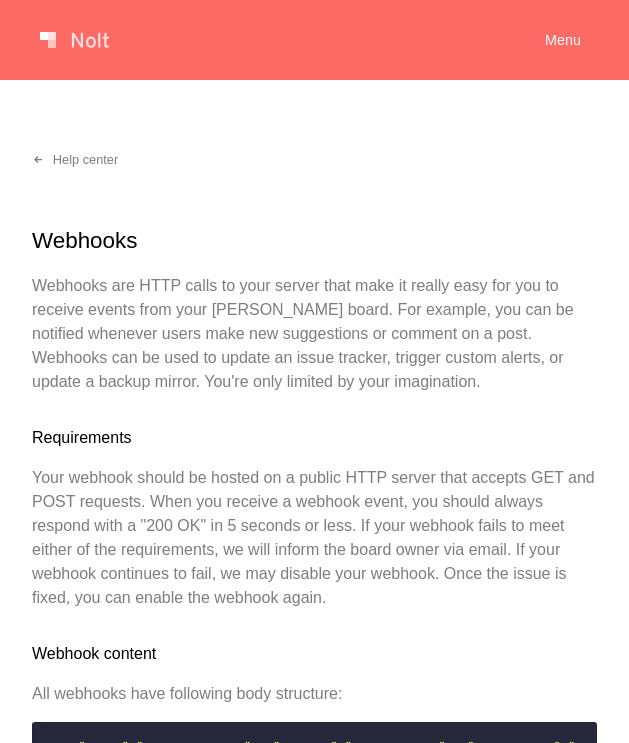 scroll, scrollTop: 231, scrollLeft: 0, axis: vertical 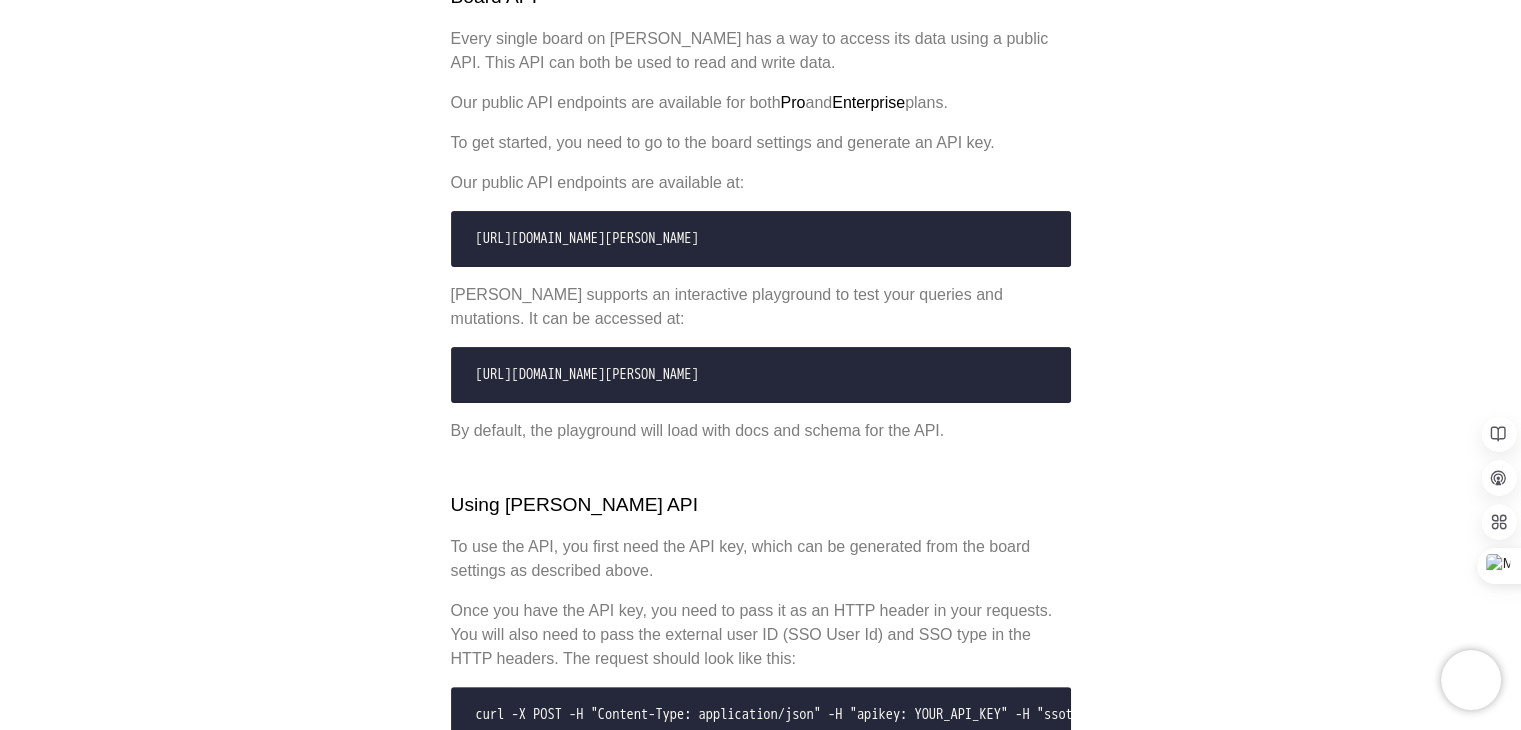 drag, startPoint x: 804, startPoint y: 360, endPoint x: 466, endPoint y: 353, distance: 338.07248 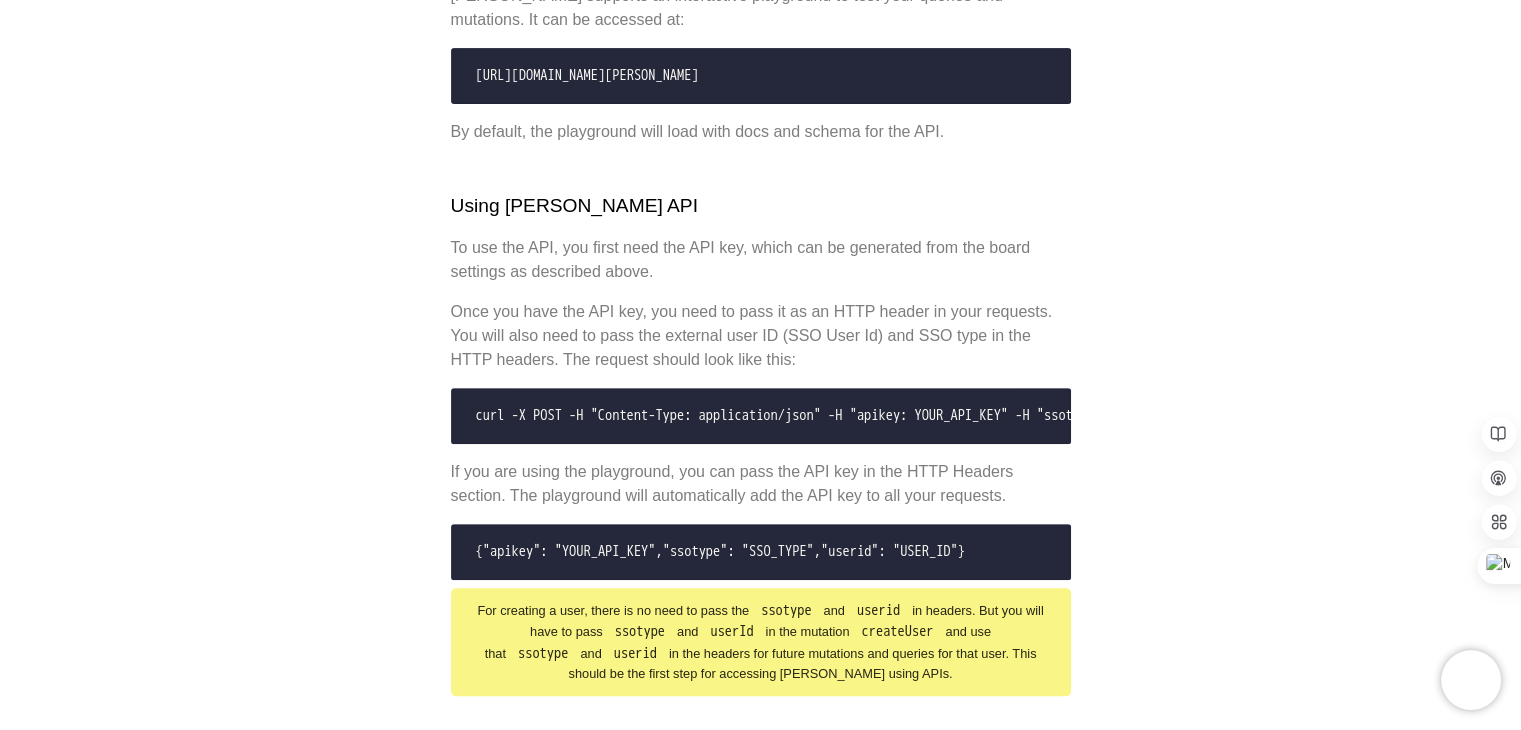 scroll, scrollTop: 775, scrollLeft: 0, axis: vertical 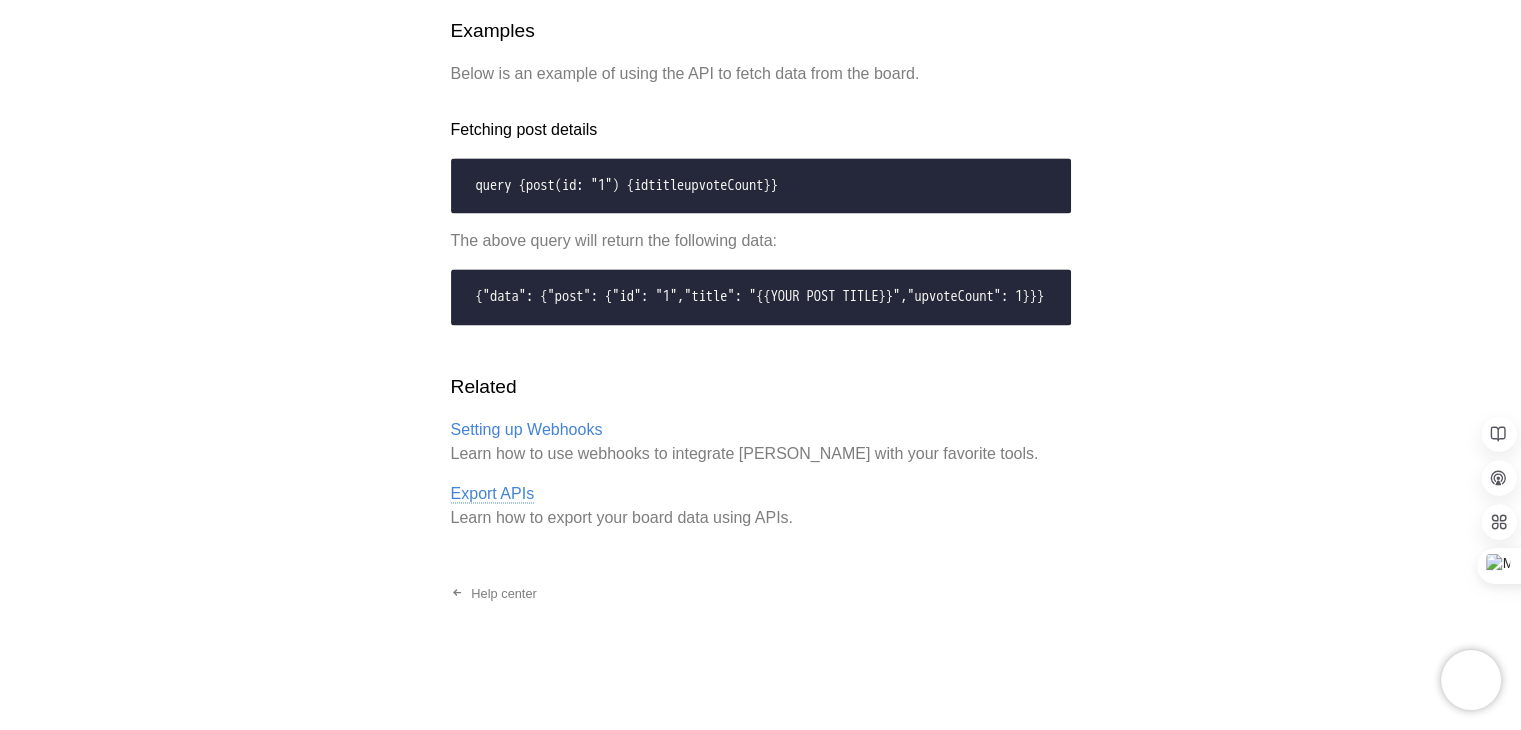 click on "Export APIs" at bounding box center (493, 494) 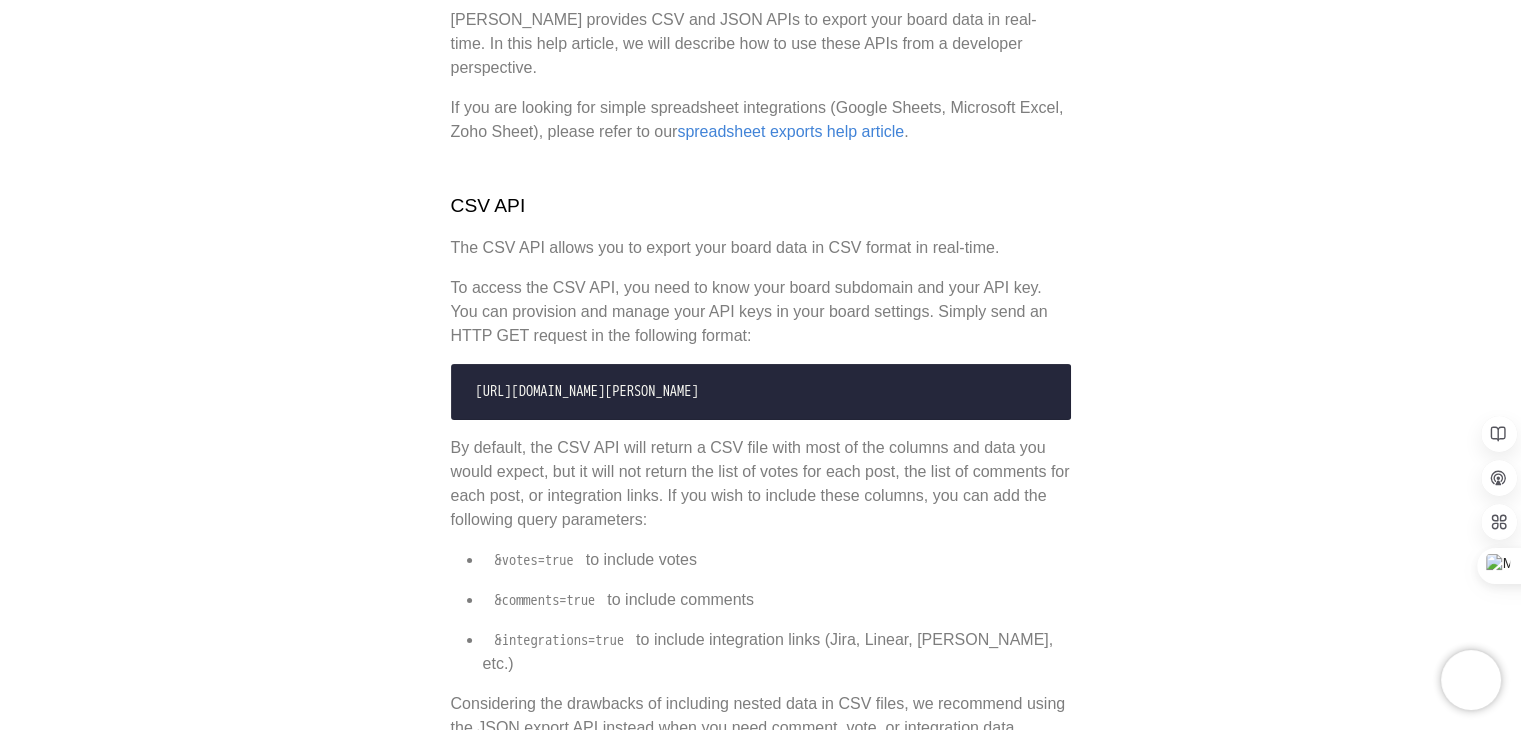 scroll, scrollTop: 0, scrollLeft: 0, axis: both 